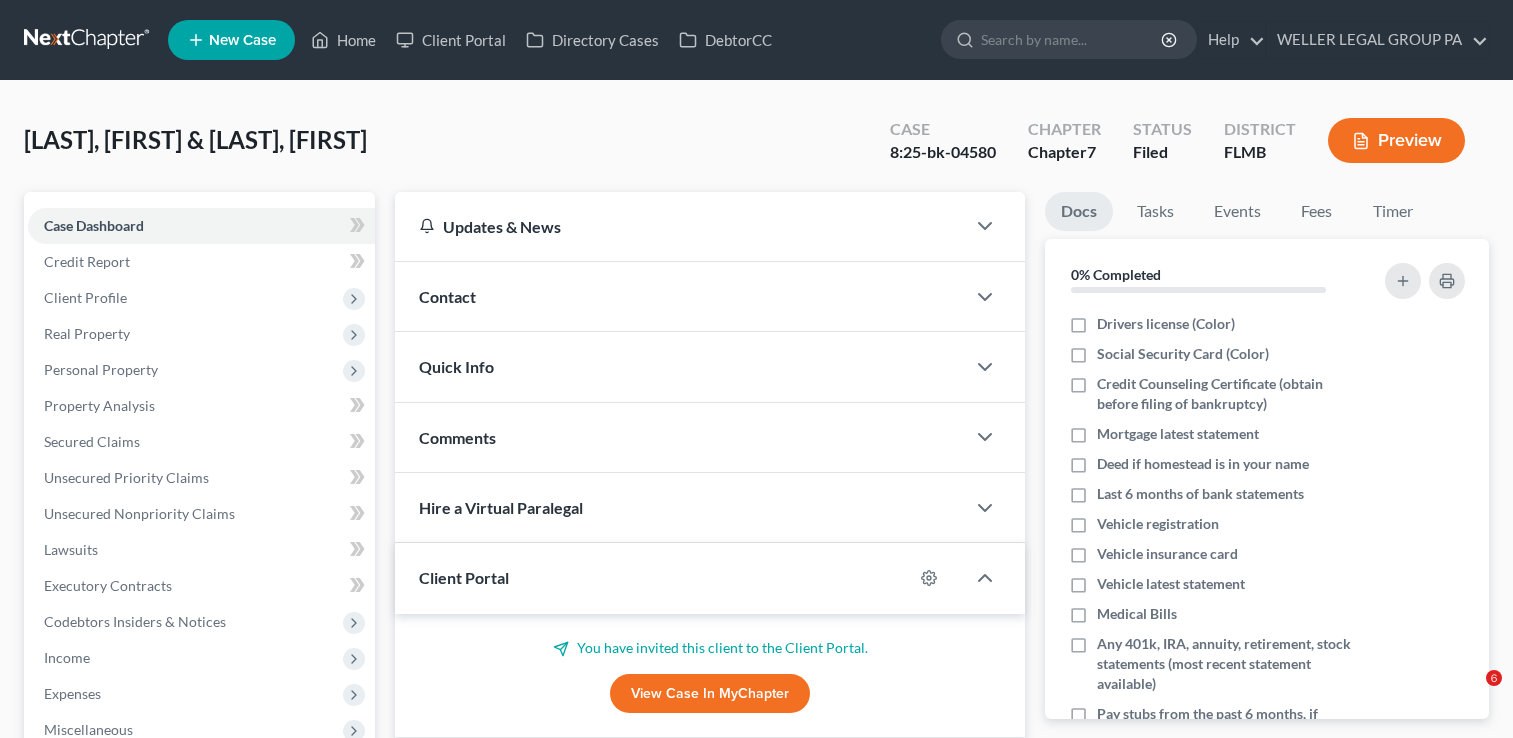 scroll, scrollTop: 0, scrollLeft: 0, axis: both 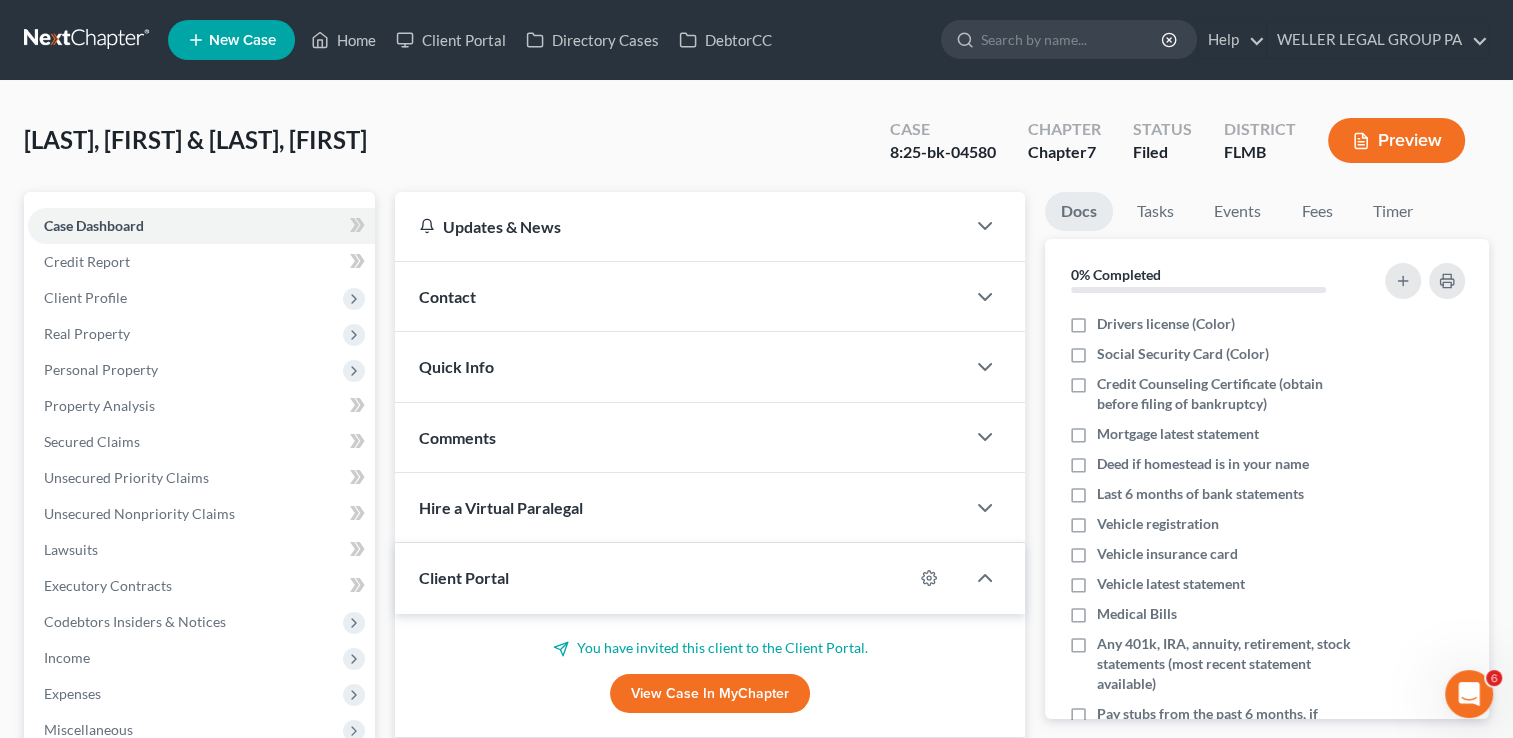 drag, startPoint x: 0, startPoint y: 0, endPoint x: 108, endPoint y: 47, distance: 117.7837 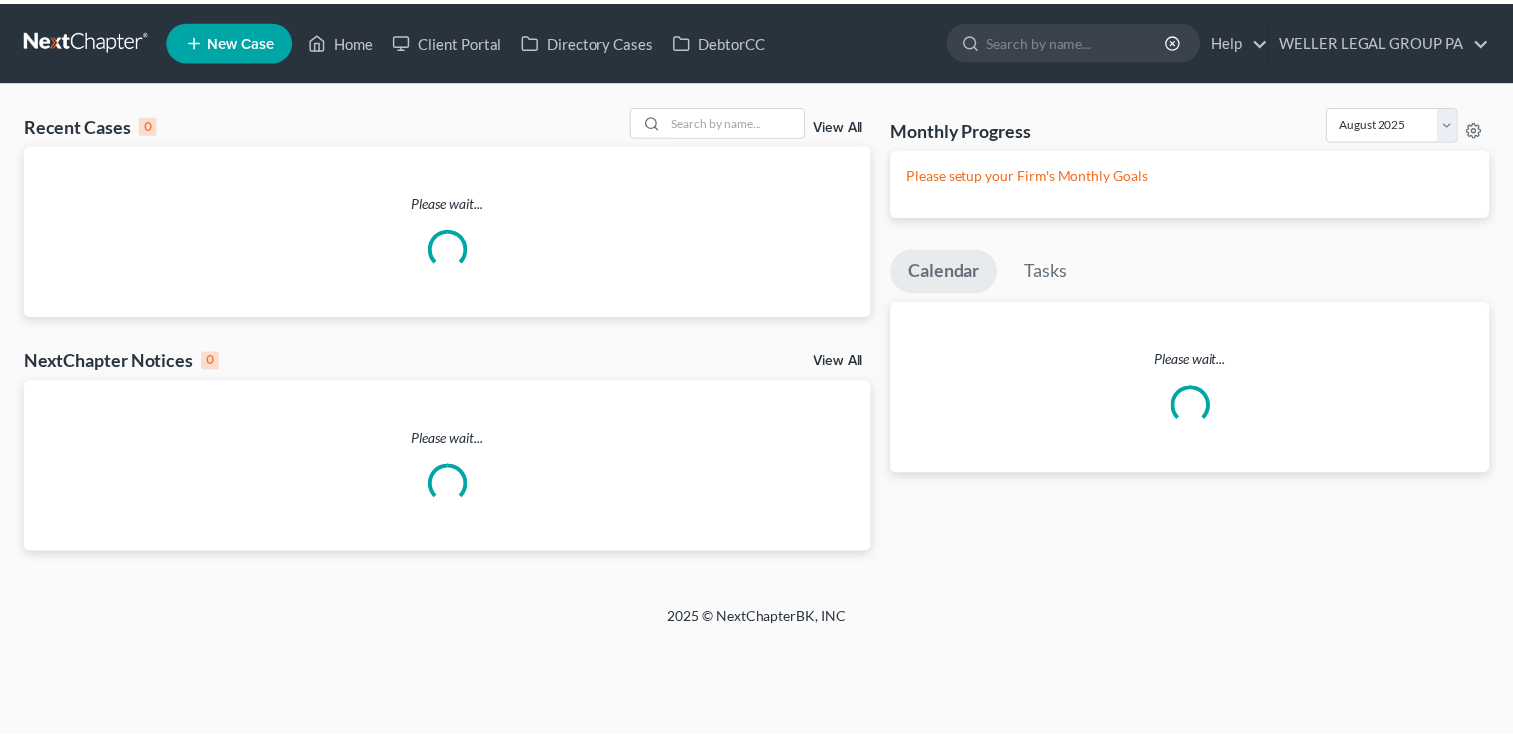 scroll, scrollTop: 0, scrollLeft: 0, axis: both 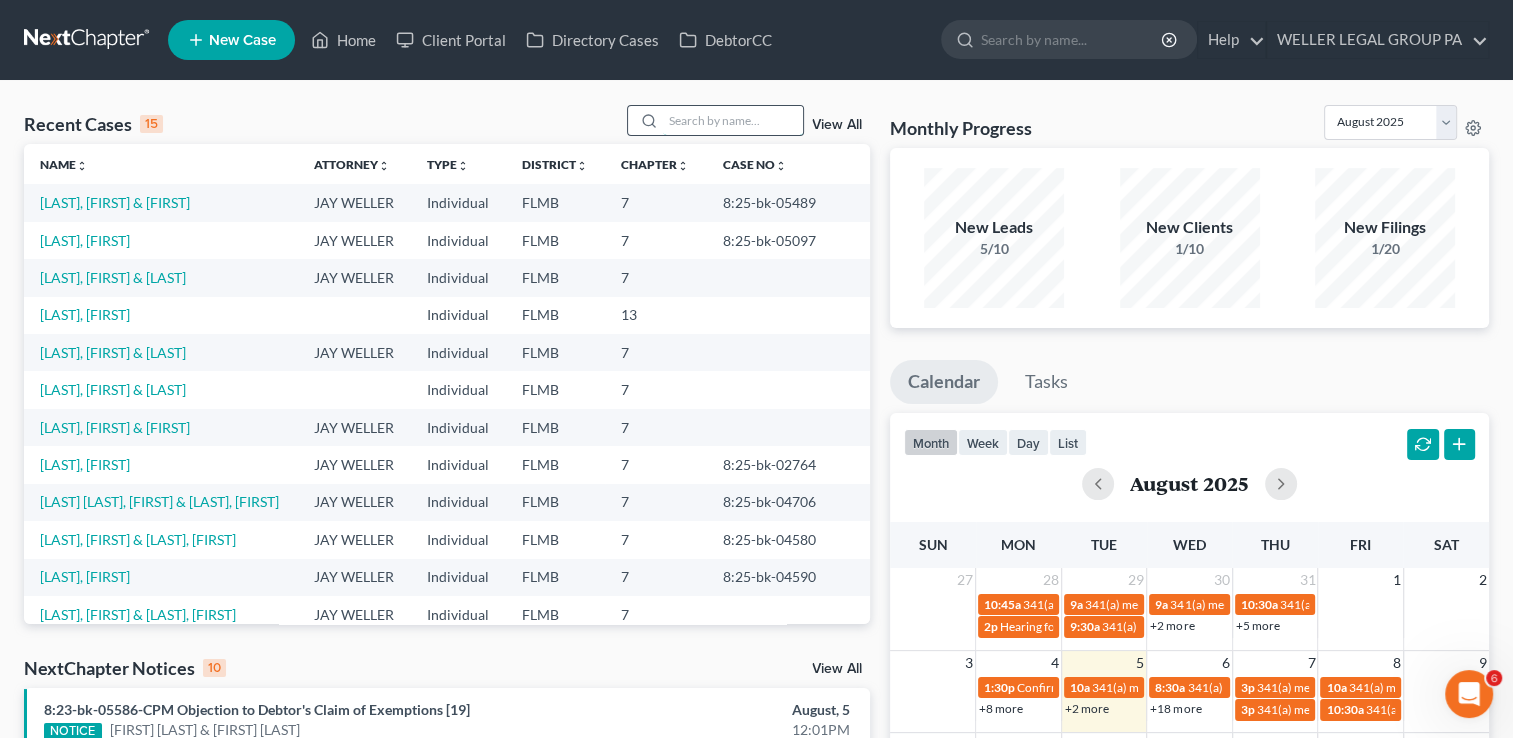 click at bounding box center [733, 120] 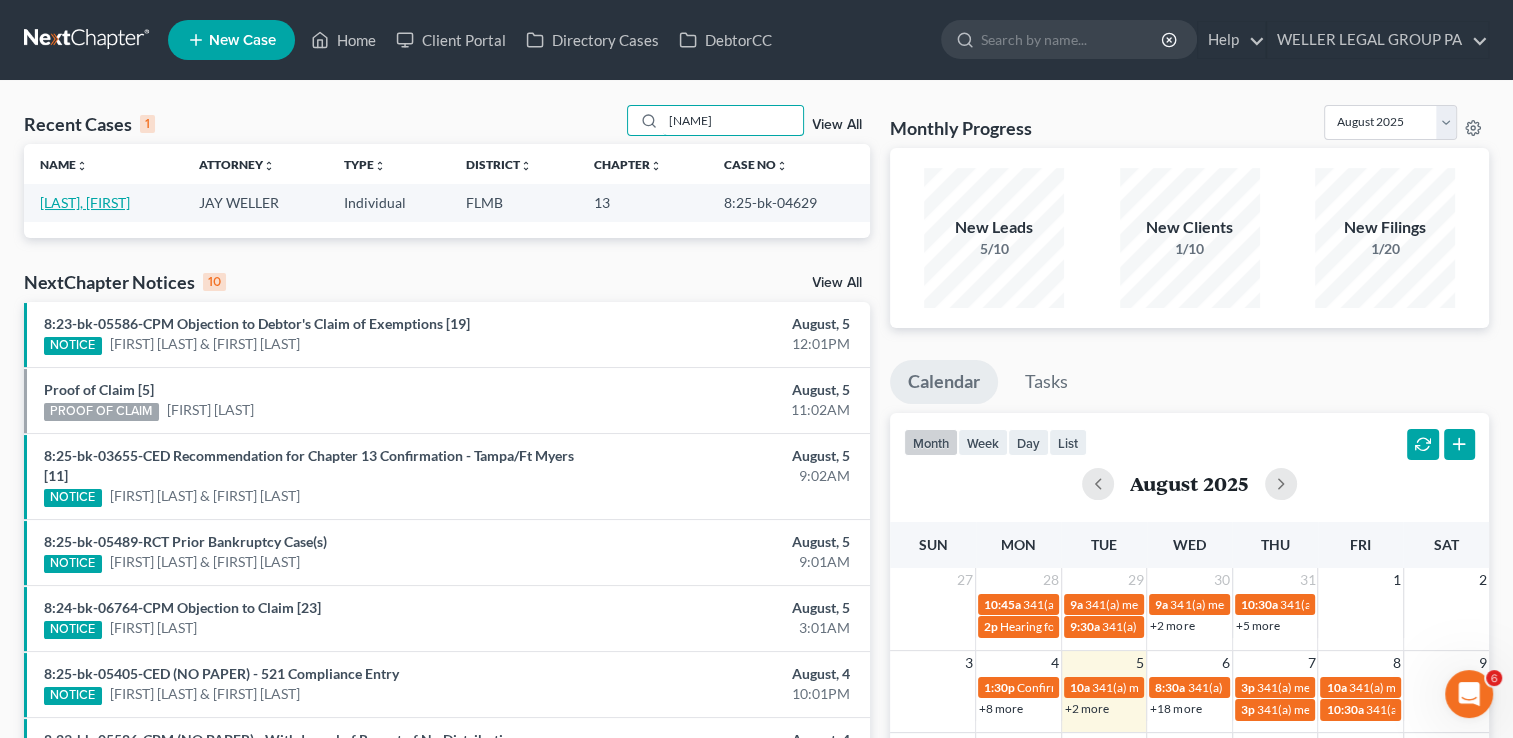 type on "[NAME]" 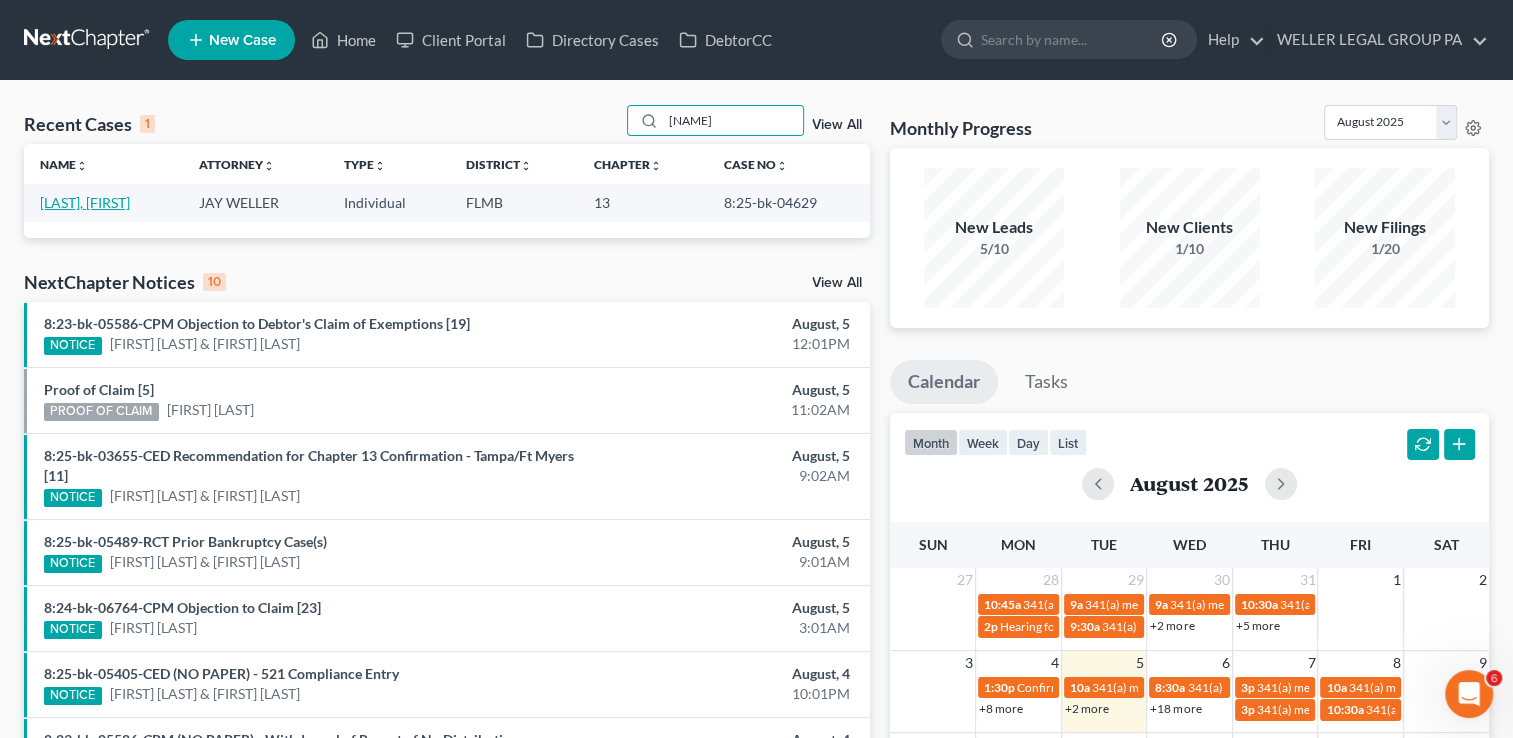 click on "[LAST], [FIRST]" at bounding box center (85, 202) 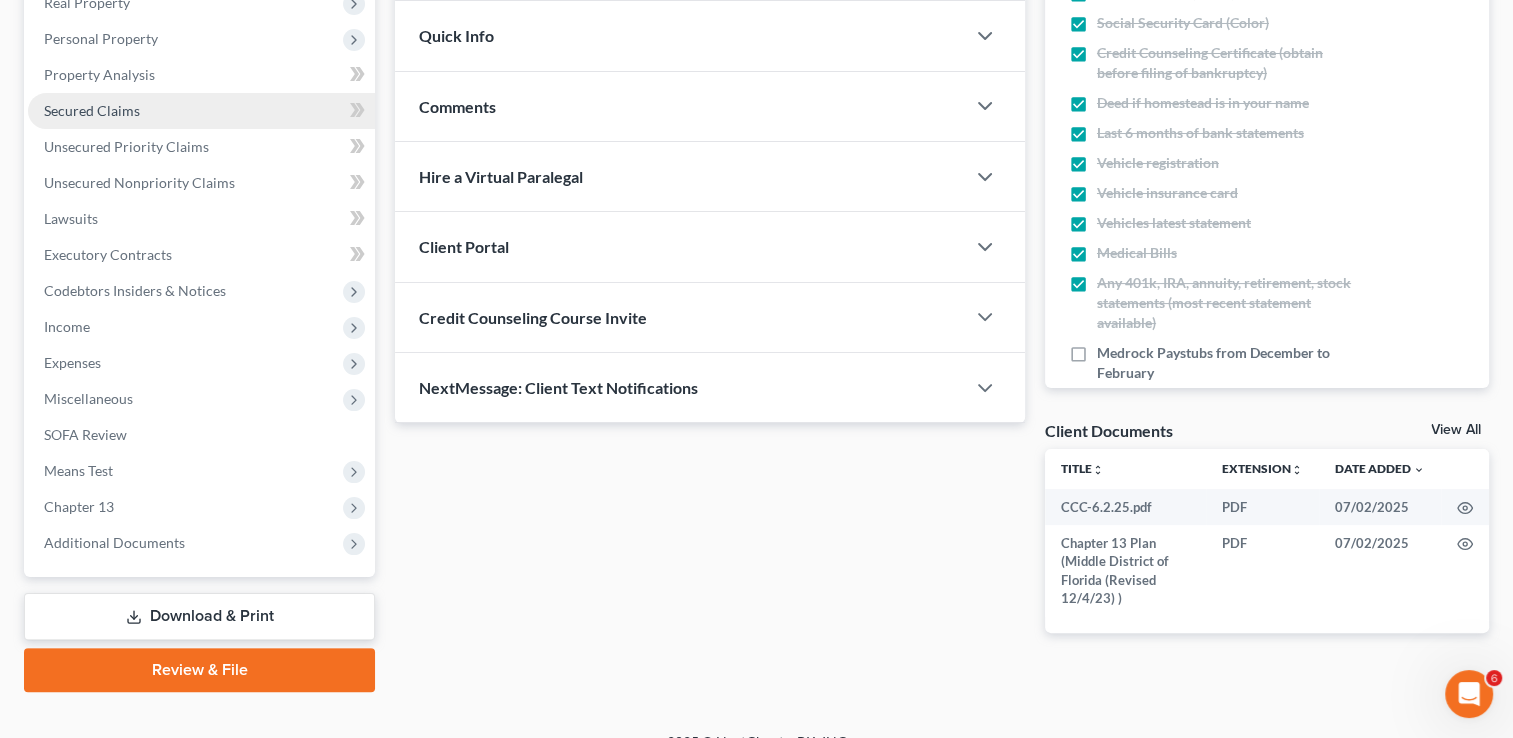 scroll, scrollTop: 359, scrollLeft: 0, axis: vertical 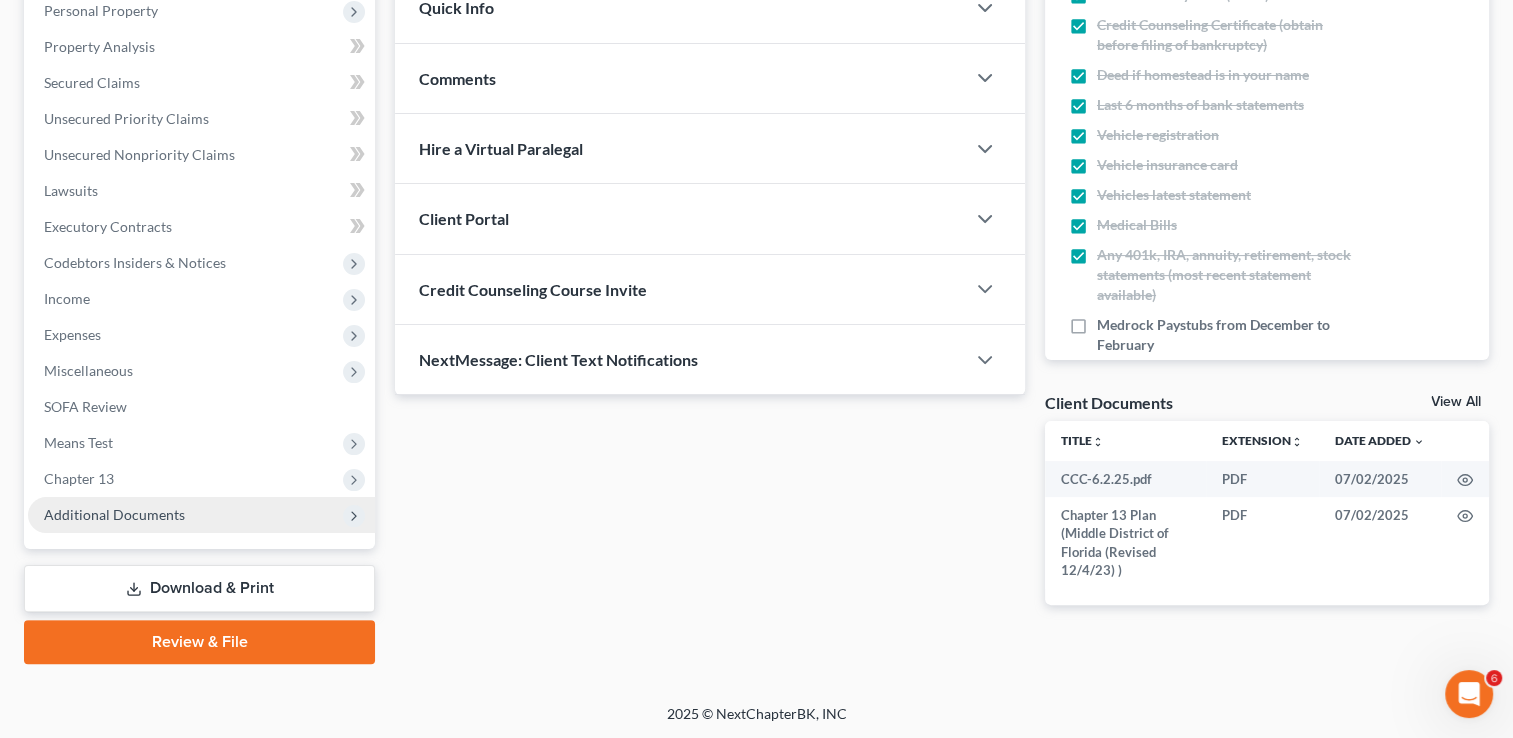 click on "Additional Documents" at bounding box center (201, 515) 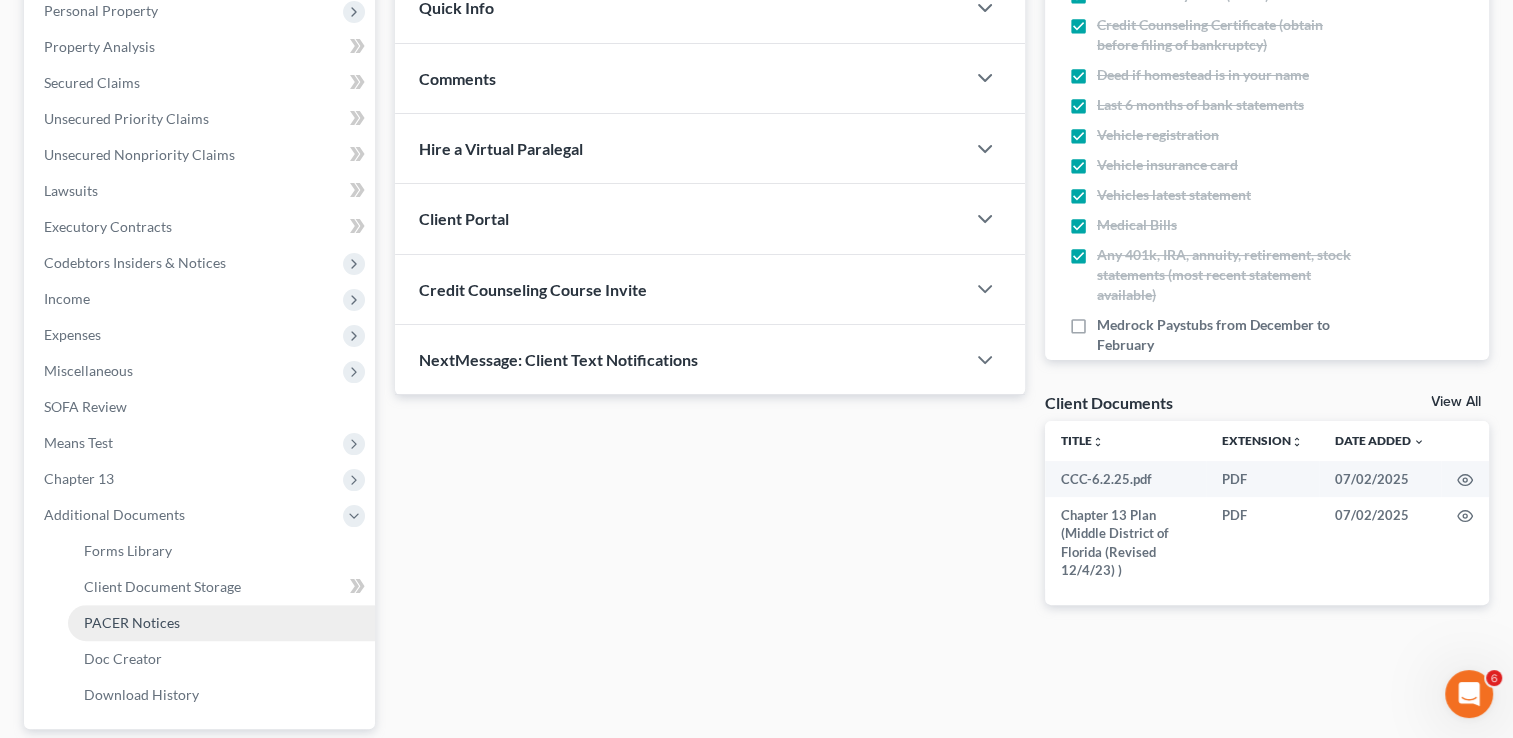 click on "PACER Notices" at bounding box center [132, 622] 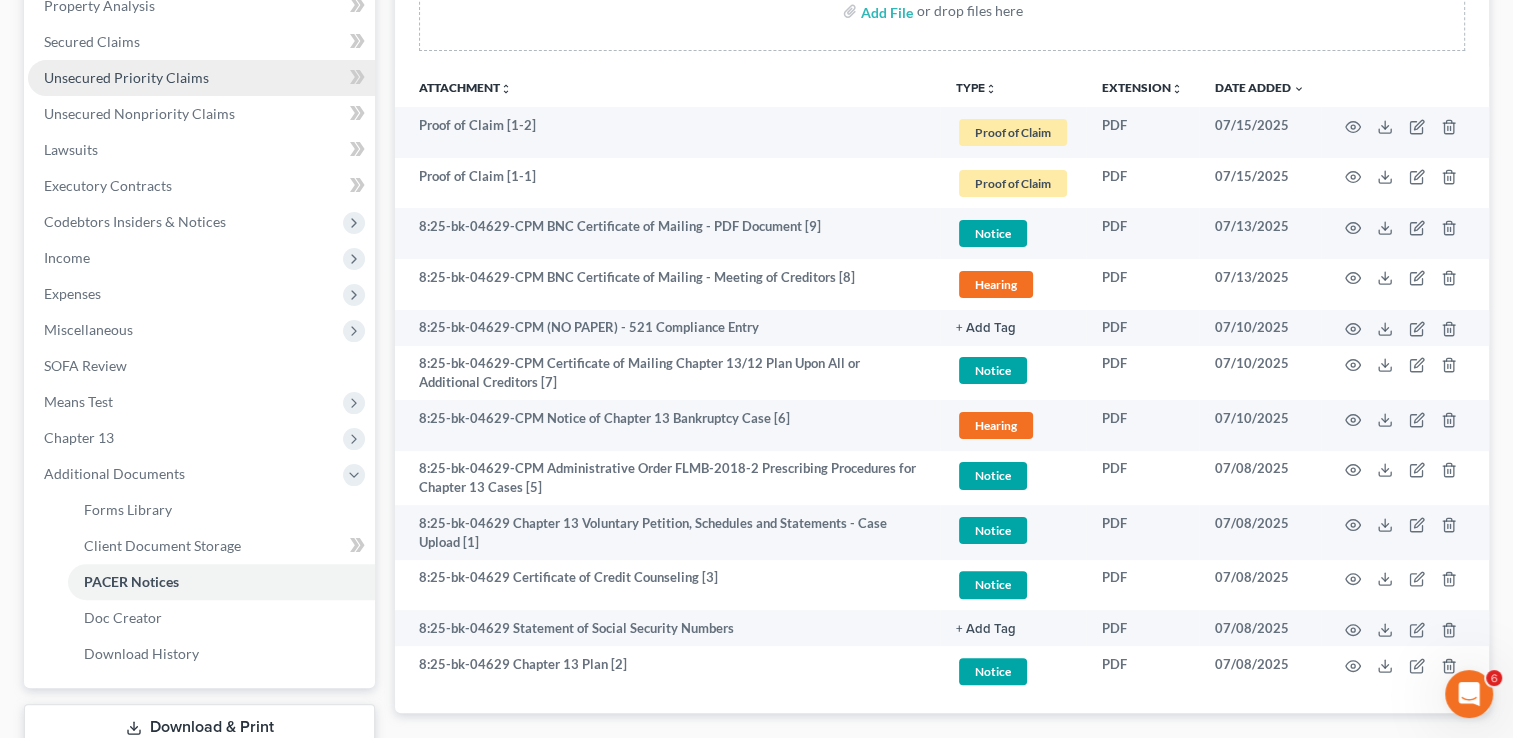 scroll, scrollTop: 402, scrollLeft: 0, axis: vertical 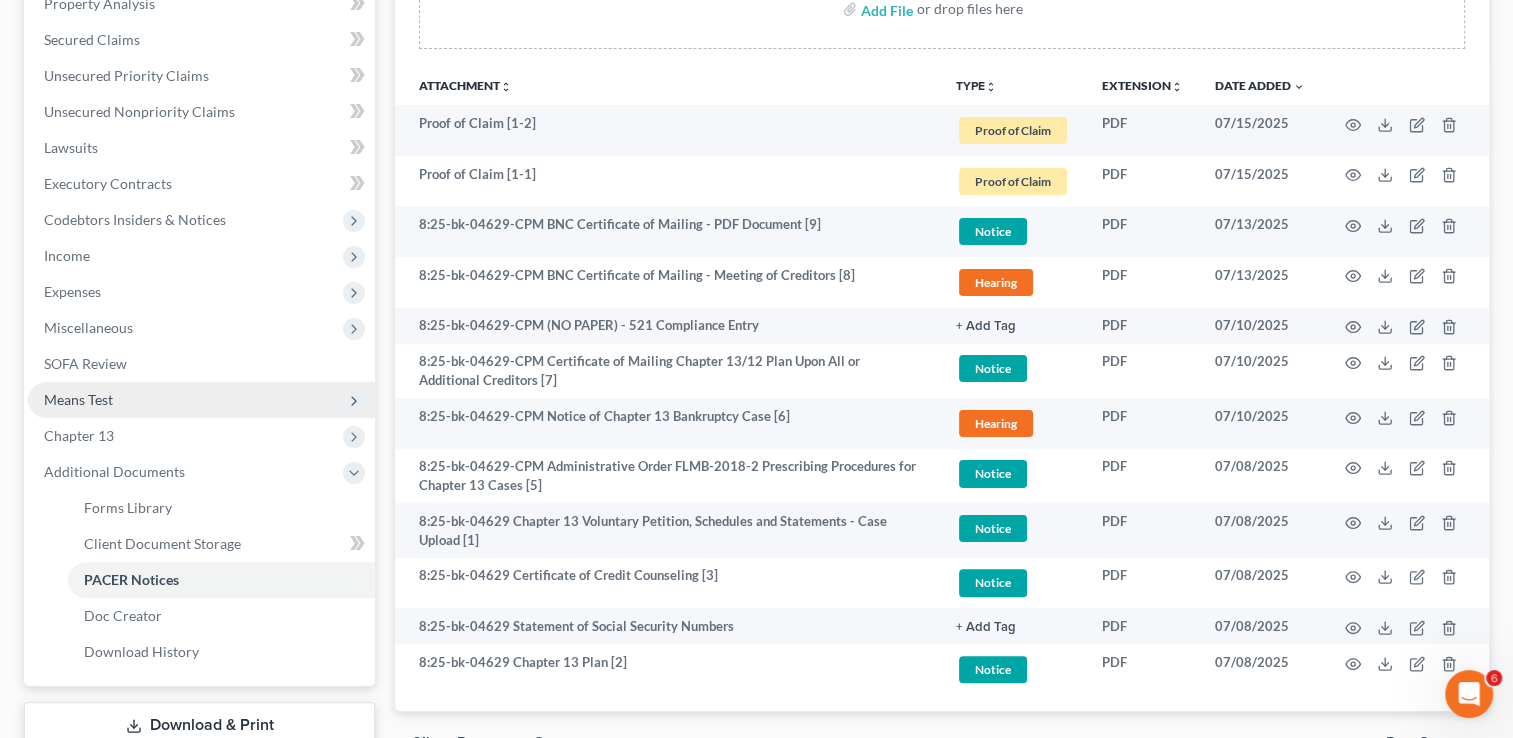 click on "Means Test" at bounding box center [201, 400] 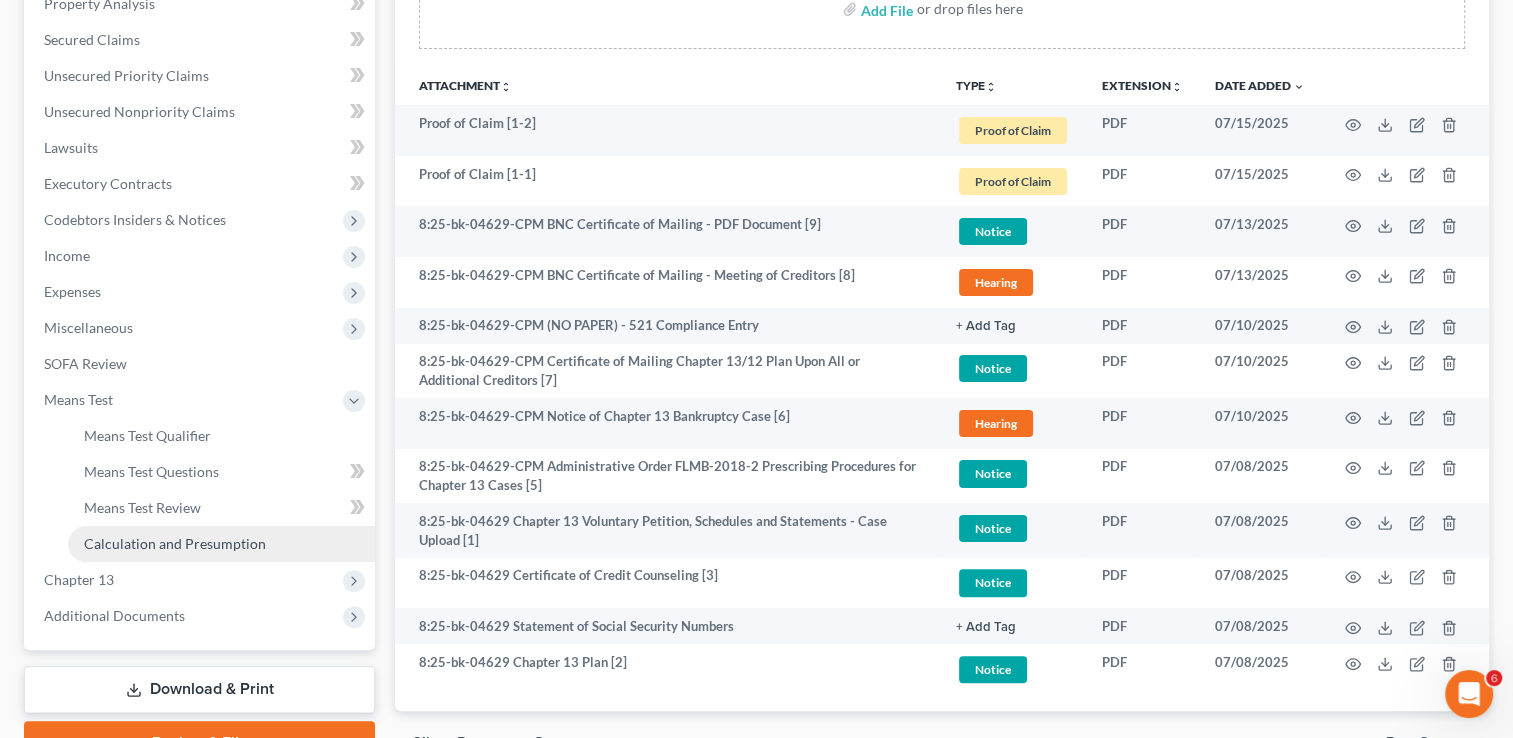 click on "Calculation and Presumption" at bounding box center (175, 543) 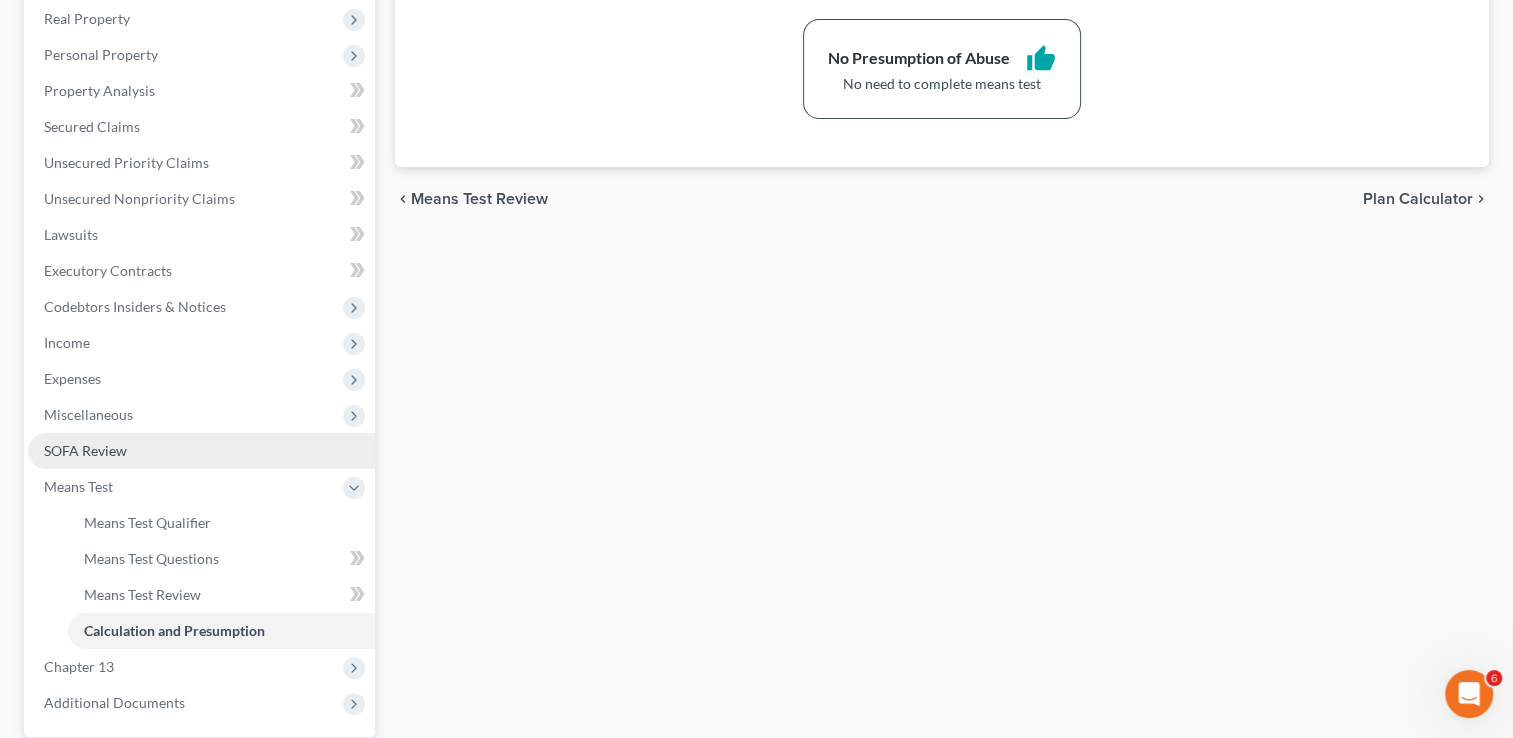scroll, scrollTop: 318, scrollLeft: 0, axis: vertical 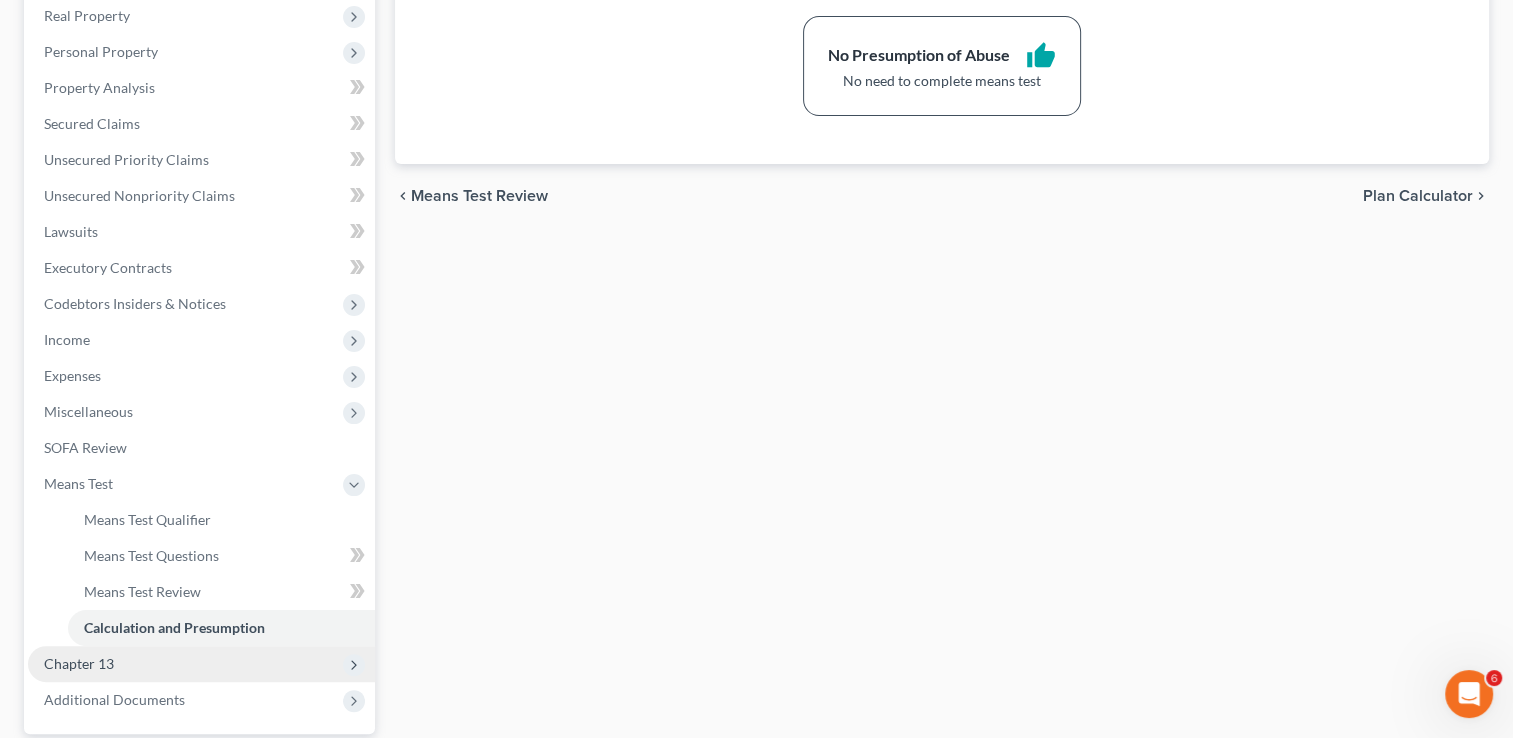 click on "Chapter 13" at bounding box center (201, 664) 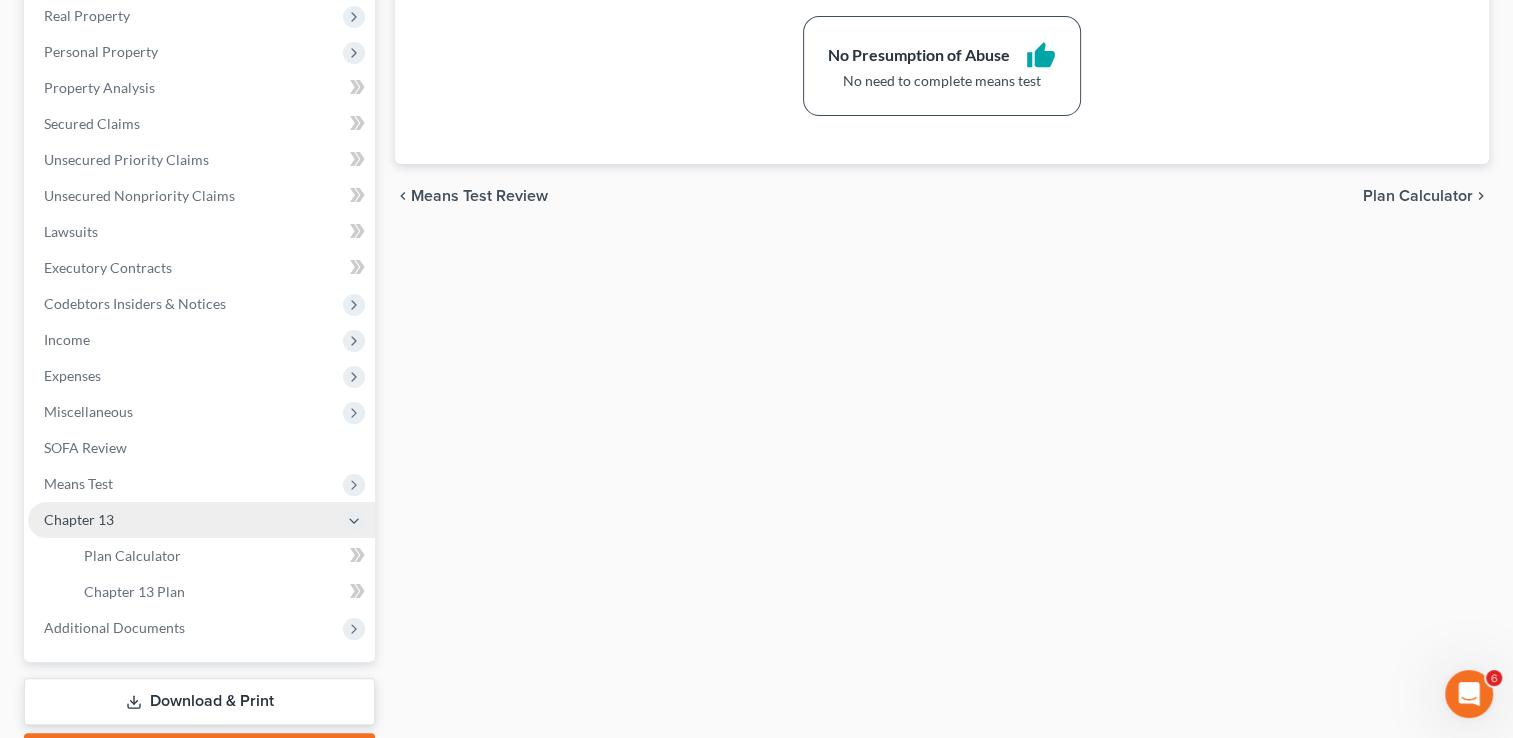 scroll, scrollTop: 431, scrollLeft: 0, axis: vertical 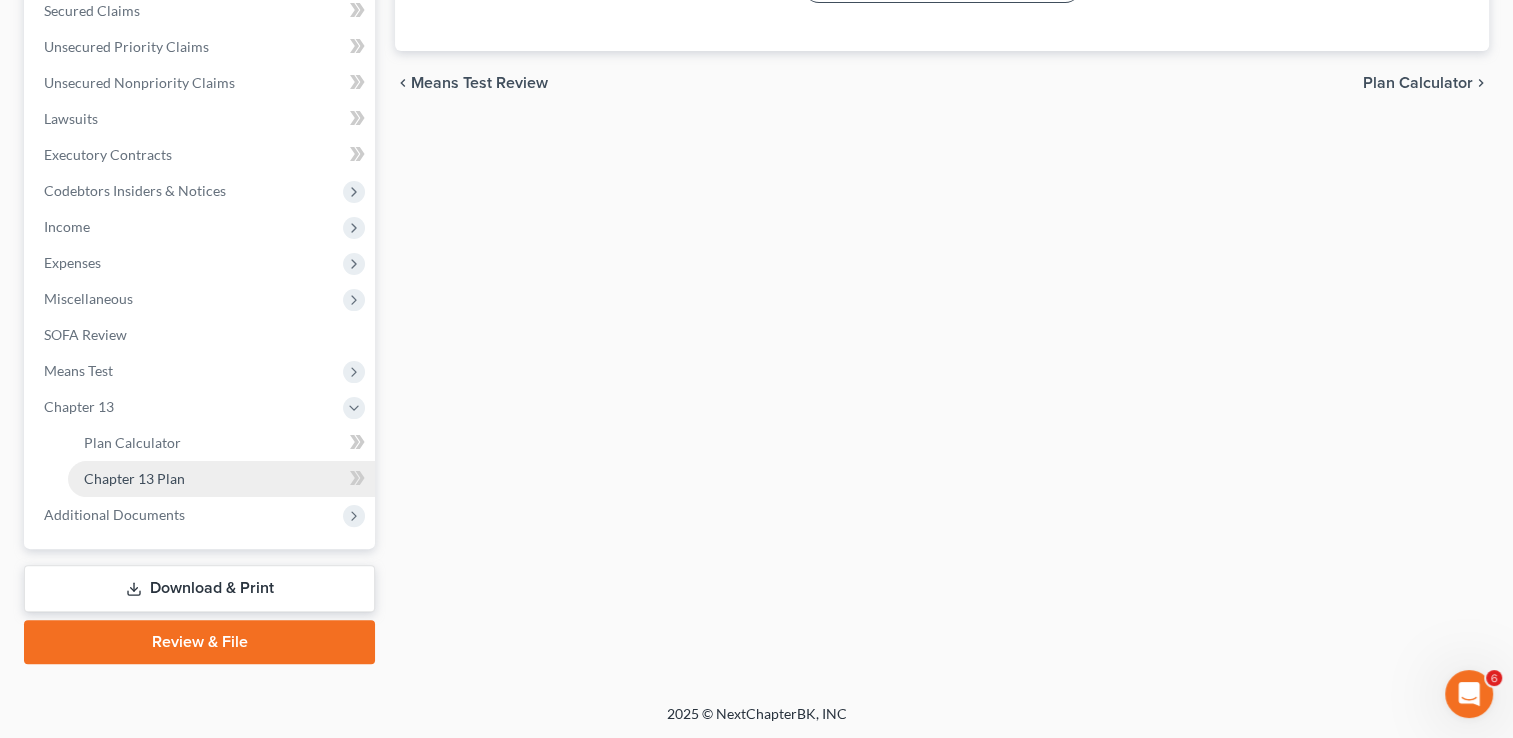 click on "Chapter 13 Plan" at bounding box center [221, 479] 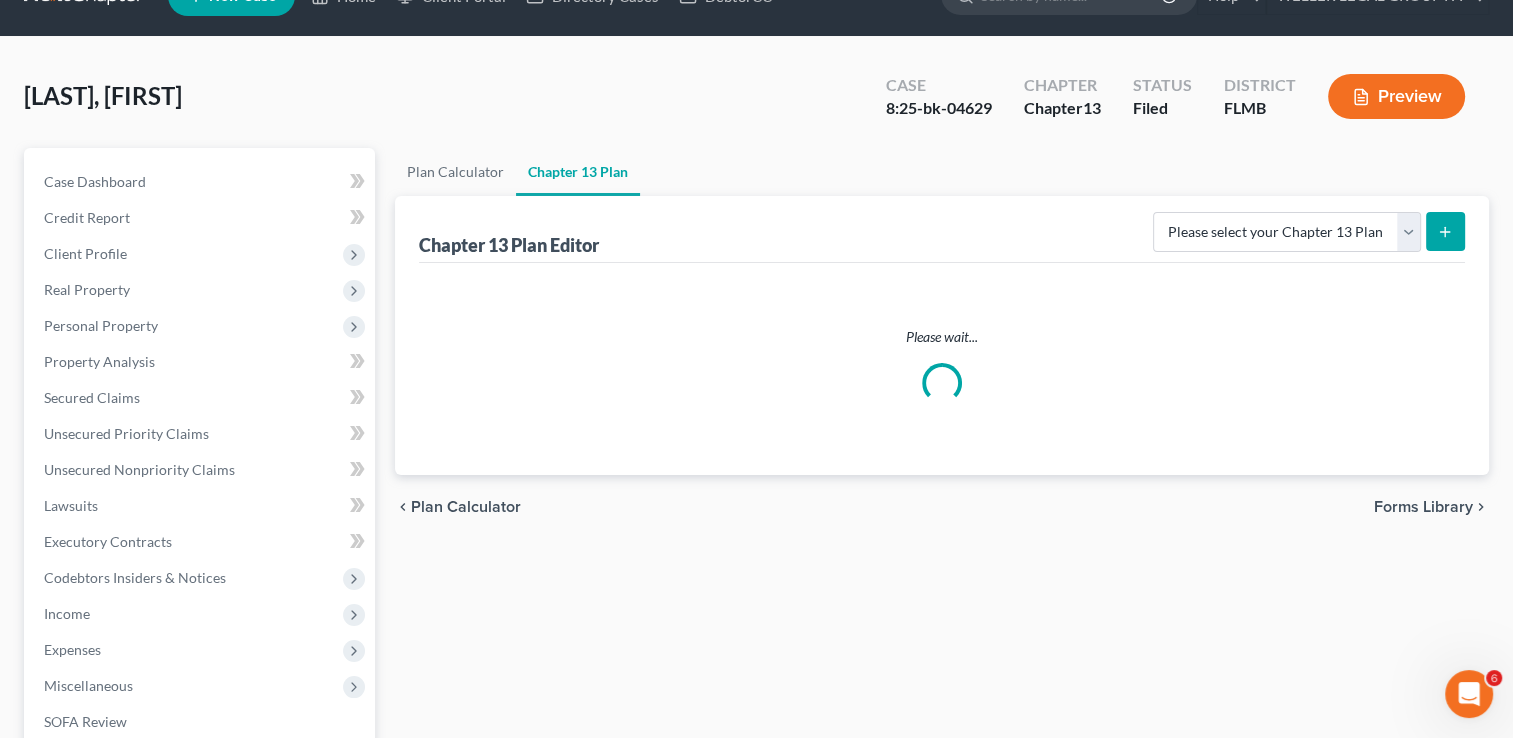 scroll, scrollTop: 0, scrollLeft: 0, axis: both 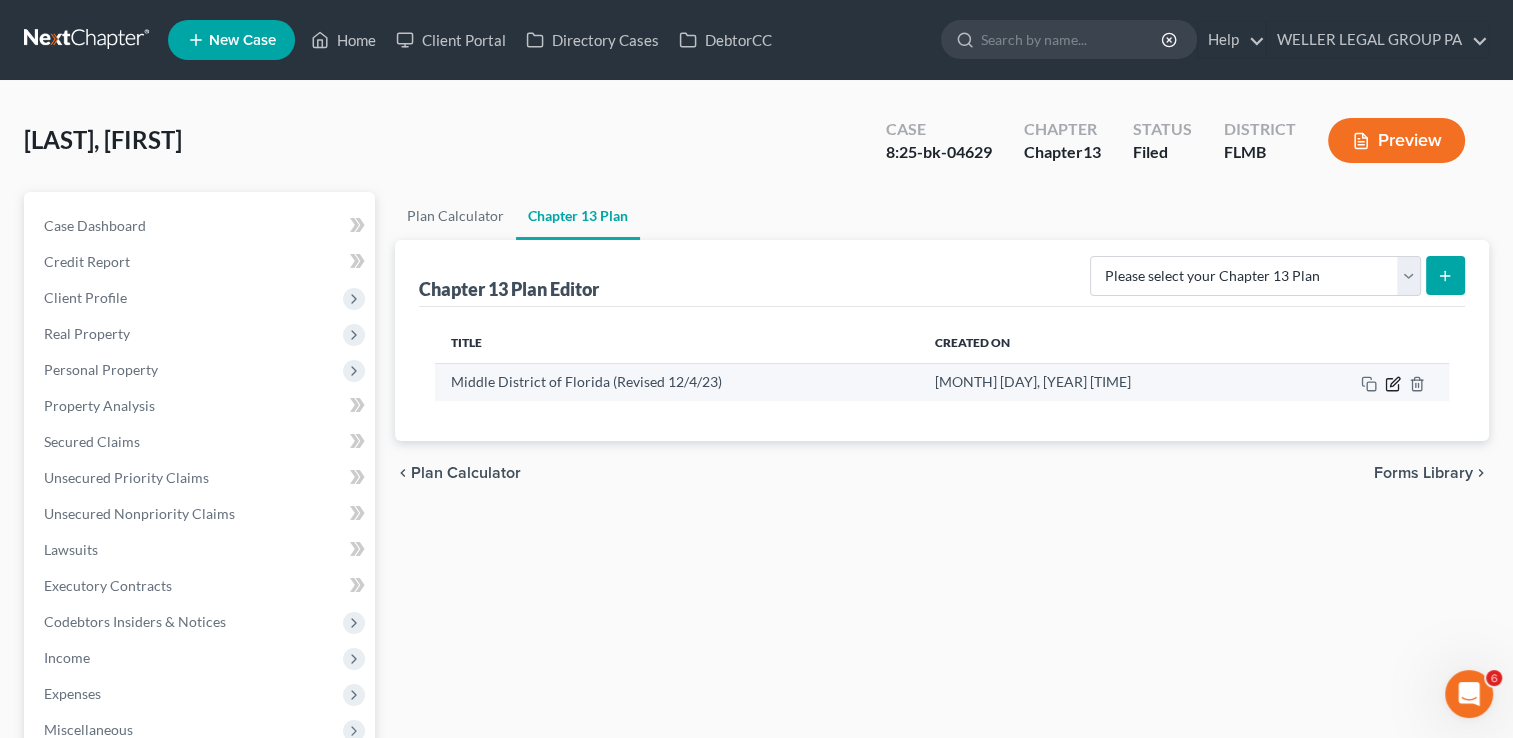 click 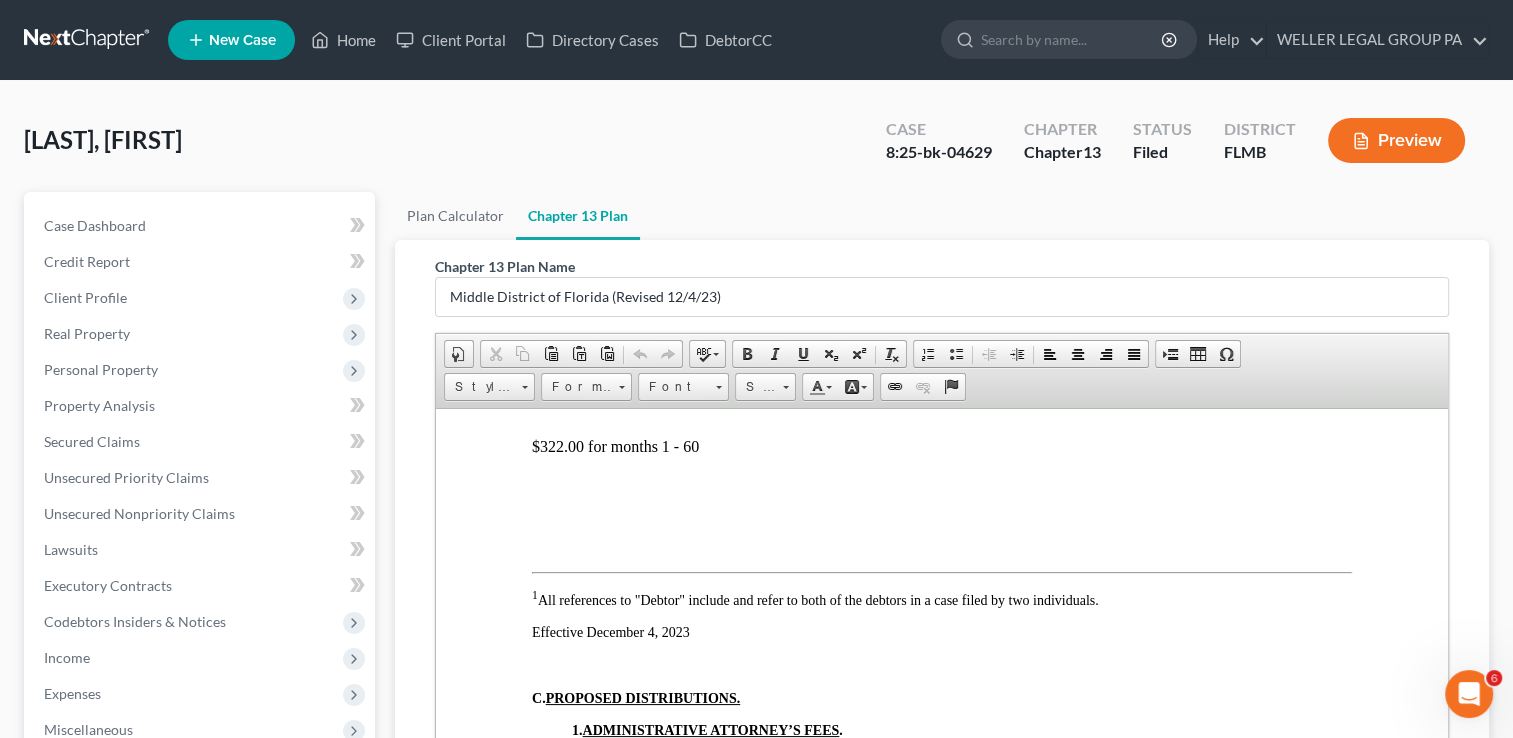 scroll, scrollTop: 844, scrollLeft: 0, axis: vertical 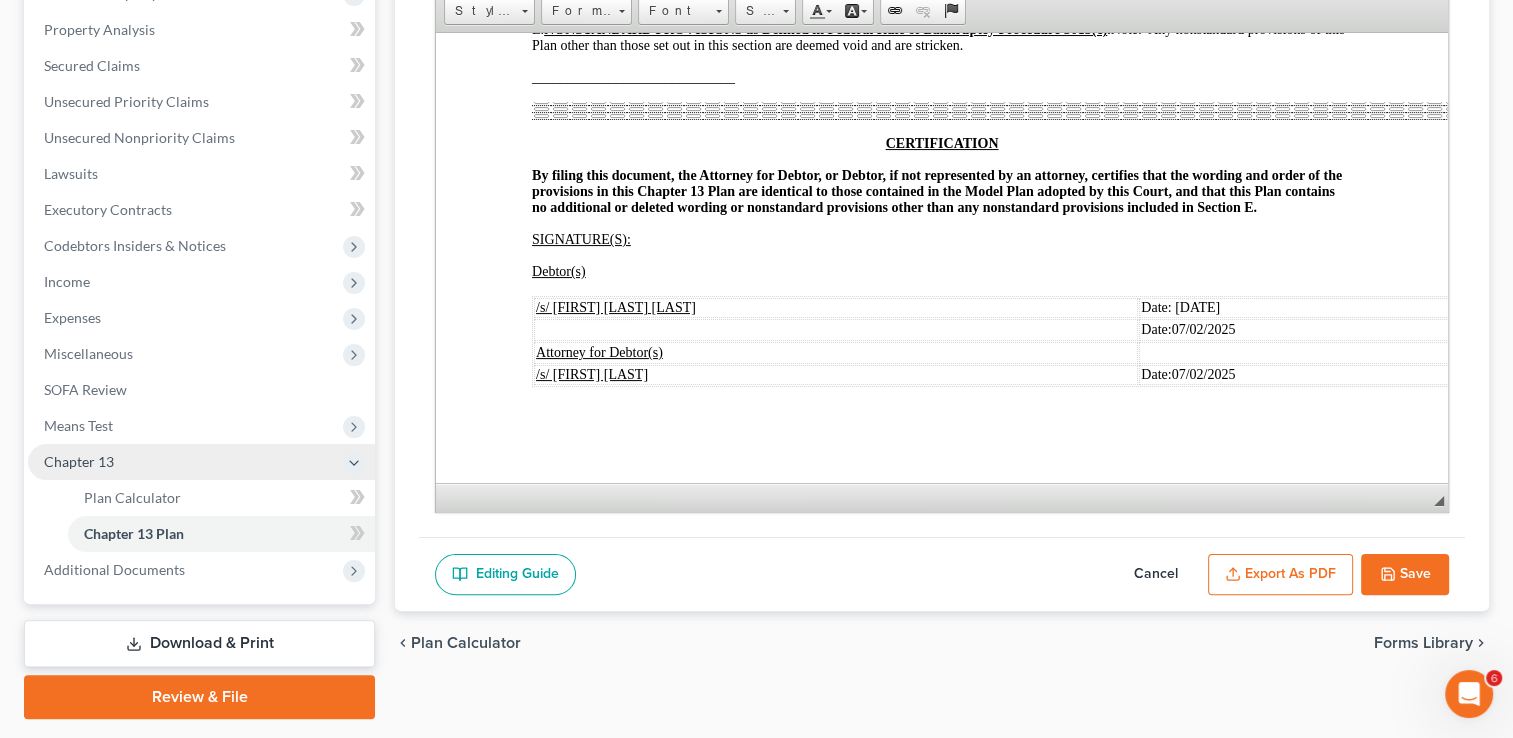 click on "Chapter 13" at bounding box center (201, 462) 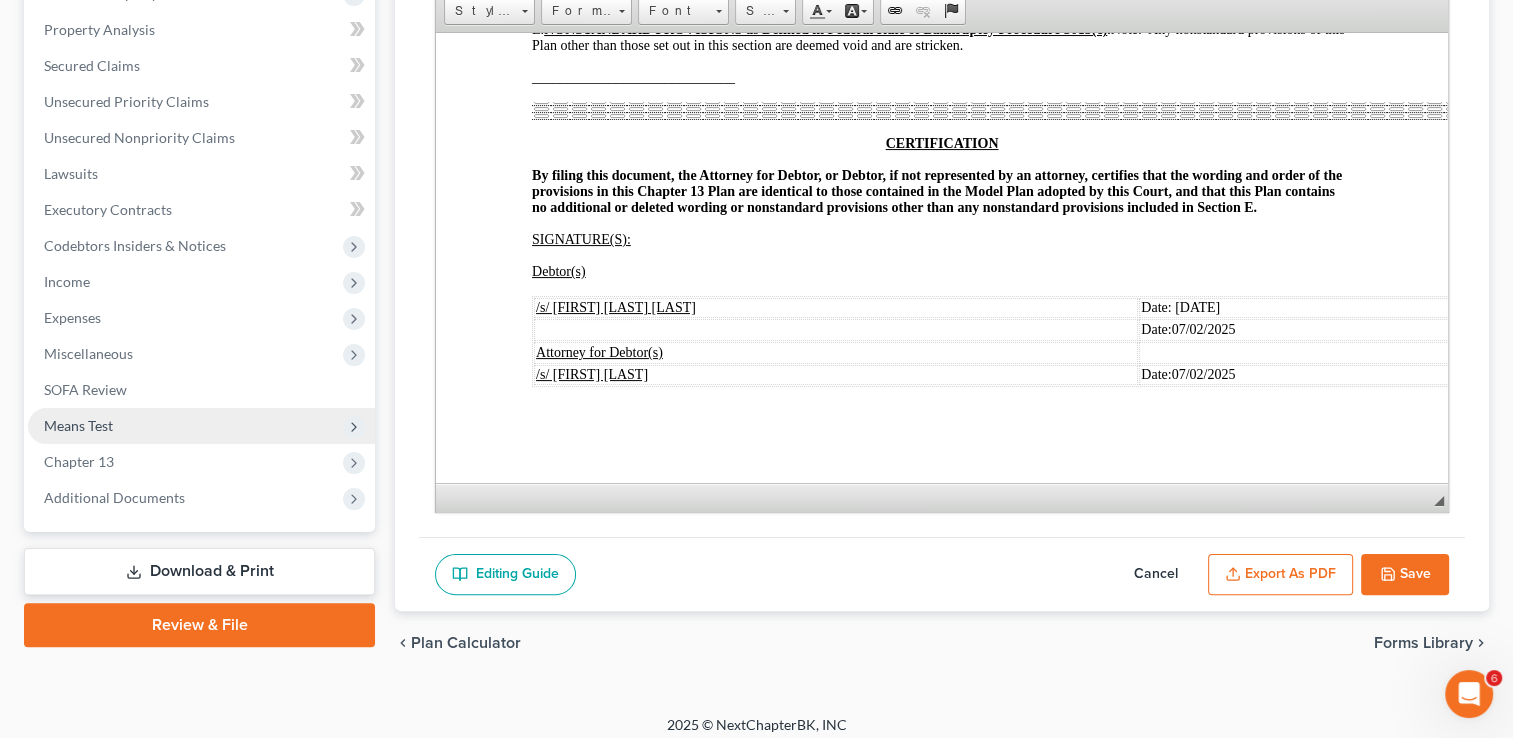 click on "Means Test" at bounding box center (201, 426) 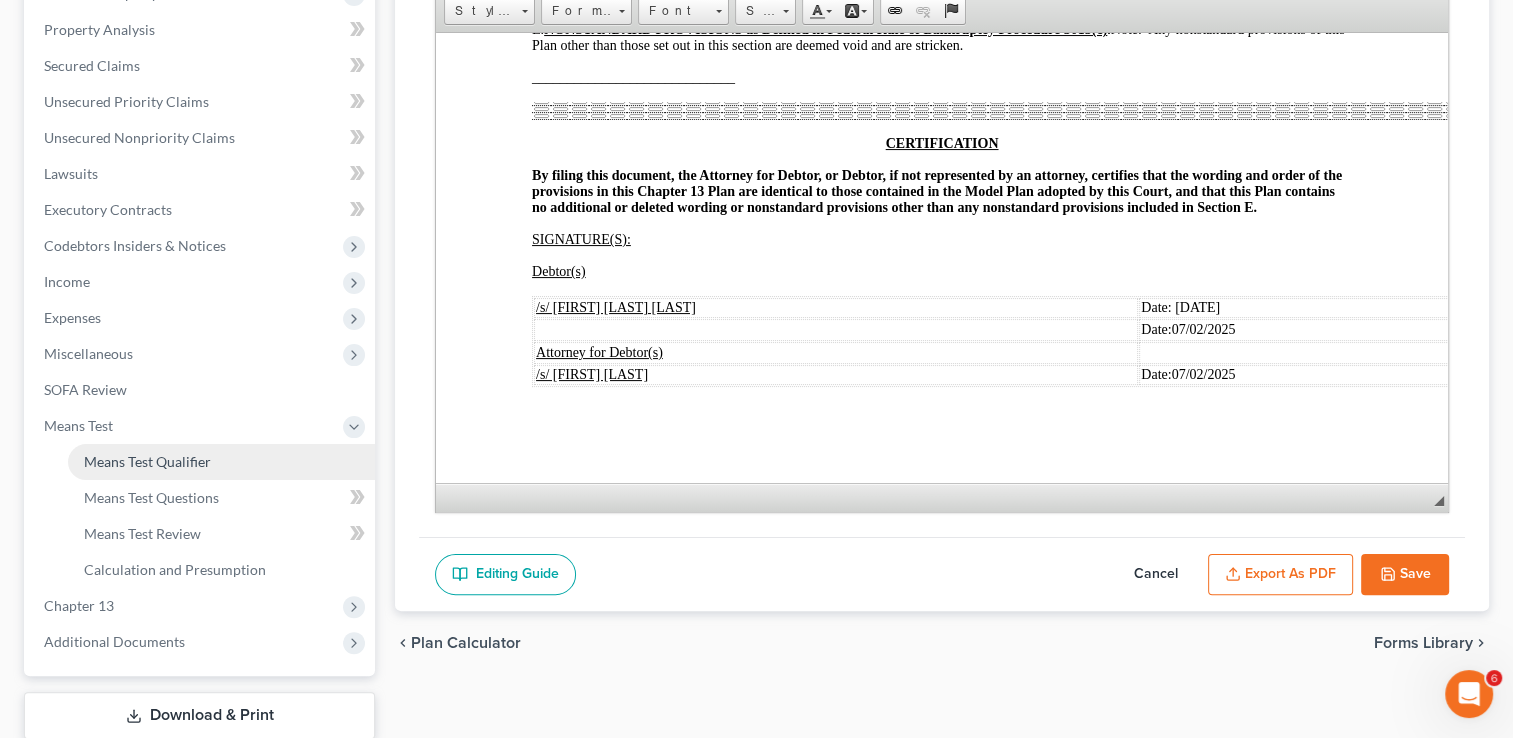 click on "Means Test Qualifier" at bounding box center (147, 461) 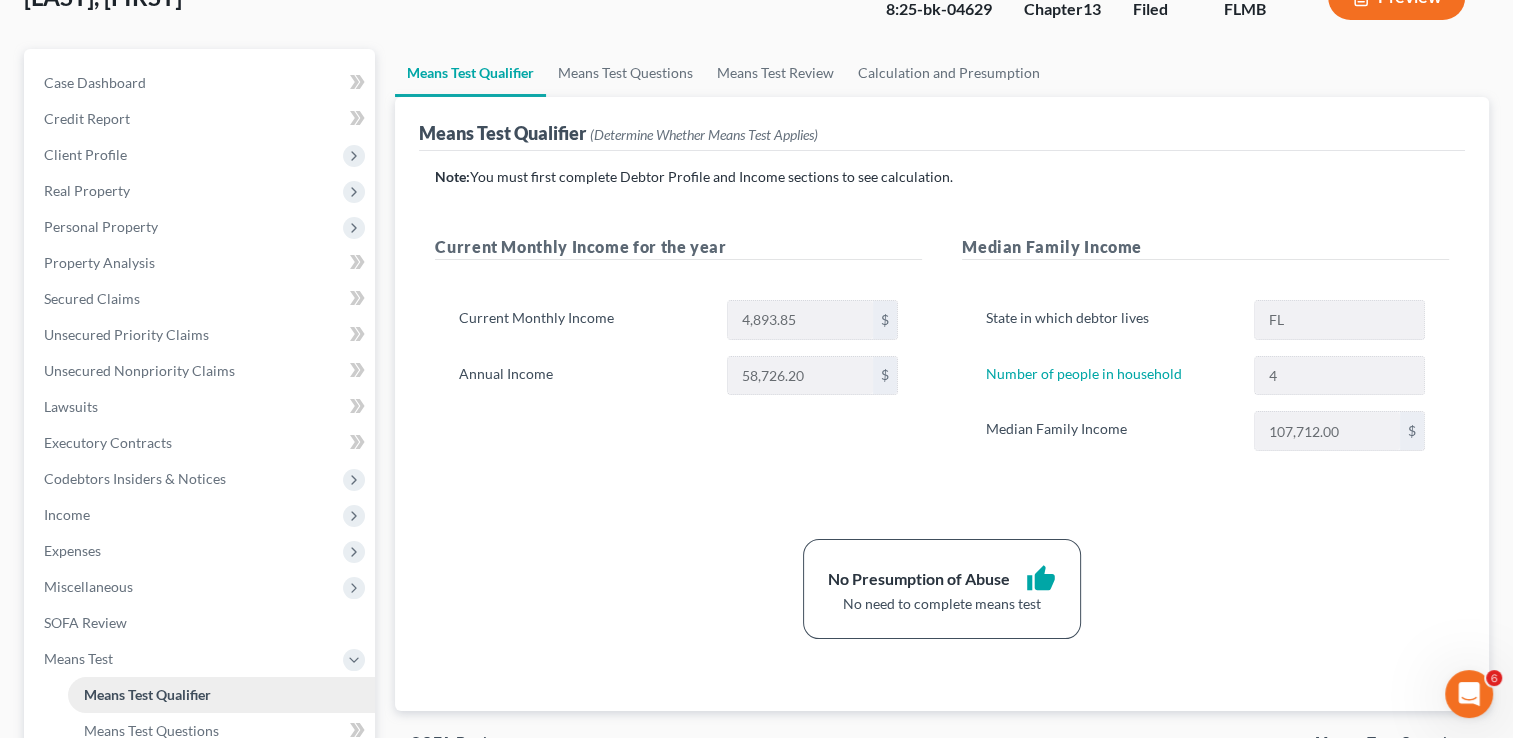 scroll, scrollTop: 152, scrollLeft: 0, axis: vertical 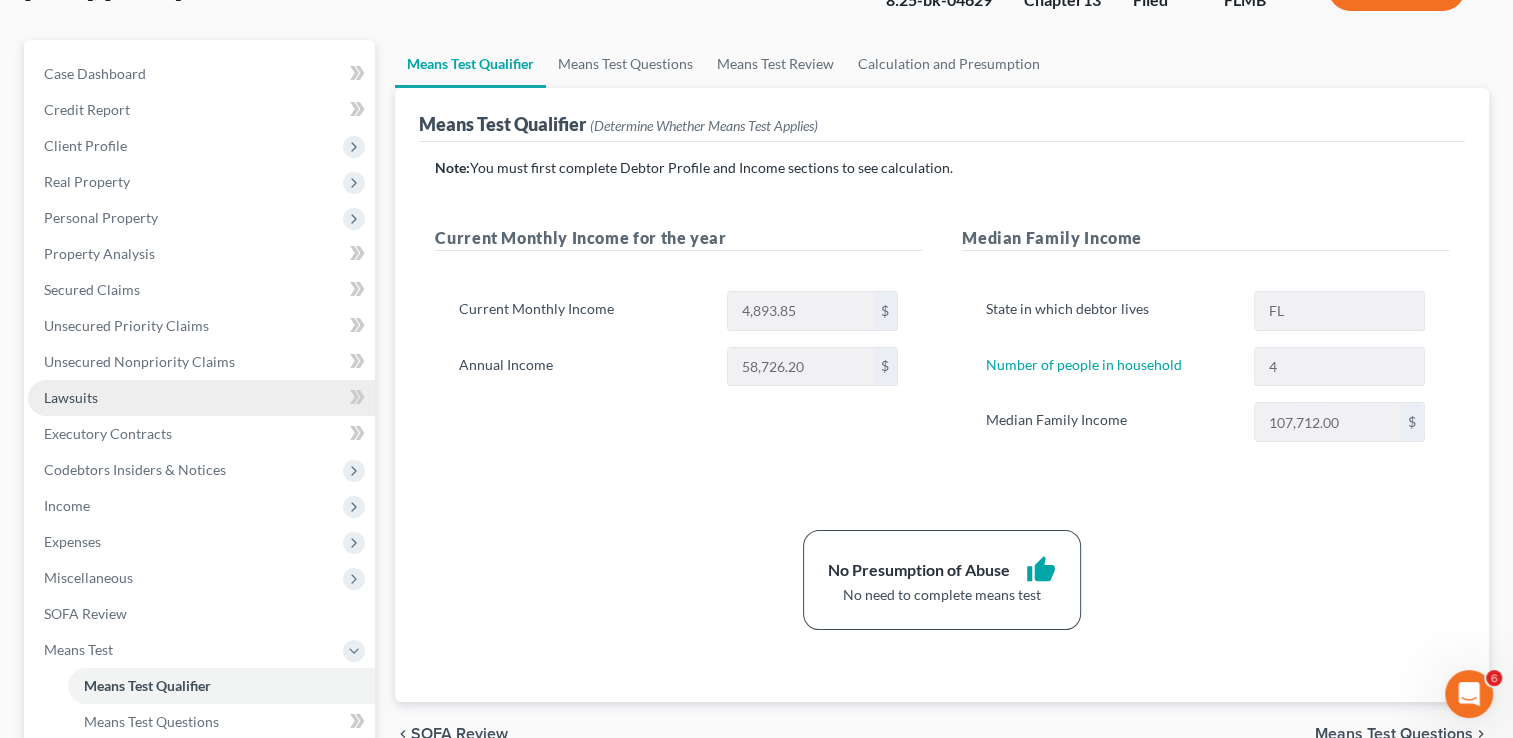 click on "Lawsuits" at bounding box center [201, 398] 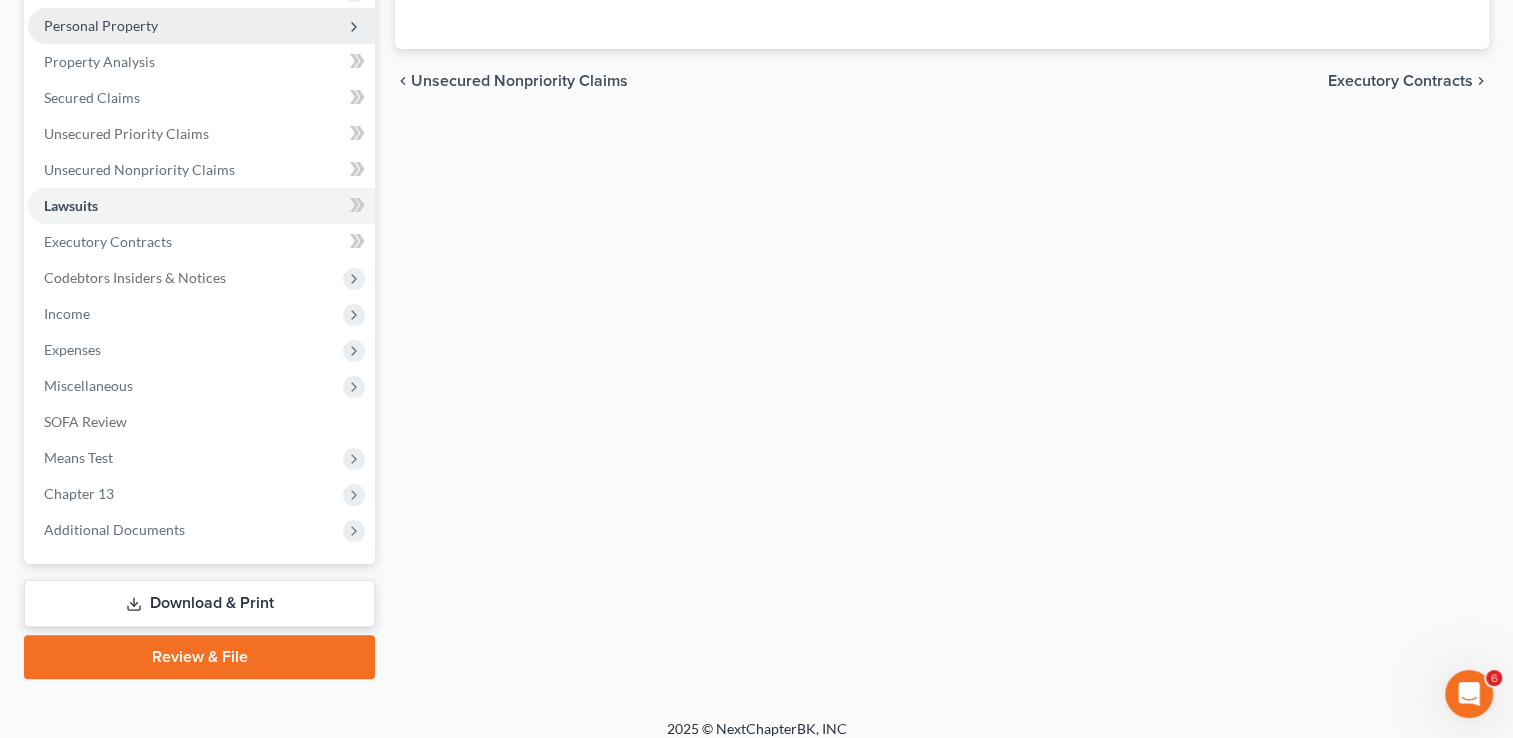 scroll, scrollTop: 344, scrollLeft: 0, axis: vertical 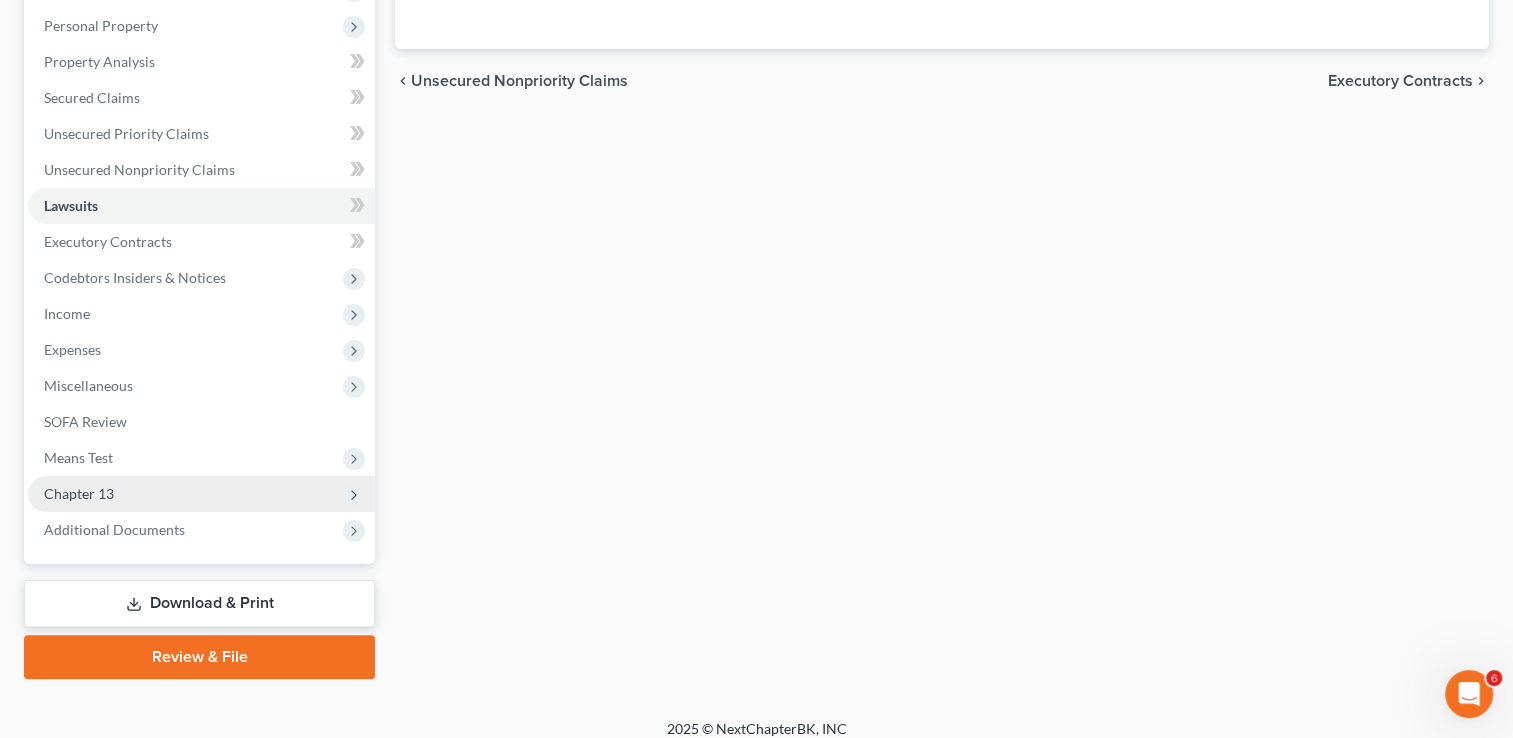 click on "Chapter 13" at bounding box center [201, 494] 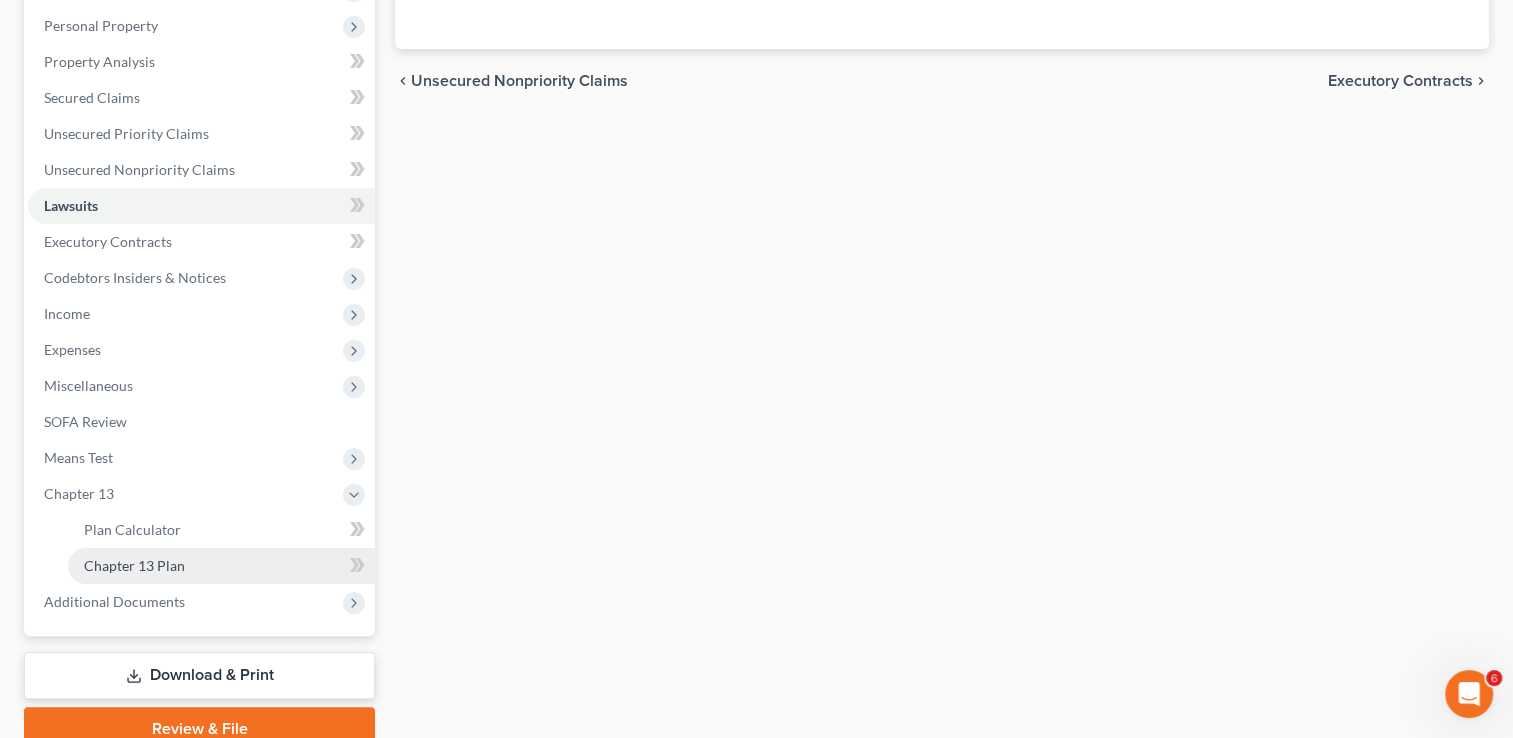 click on "Chapter 13 Plan" at bounding box center (221, 566) 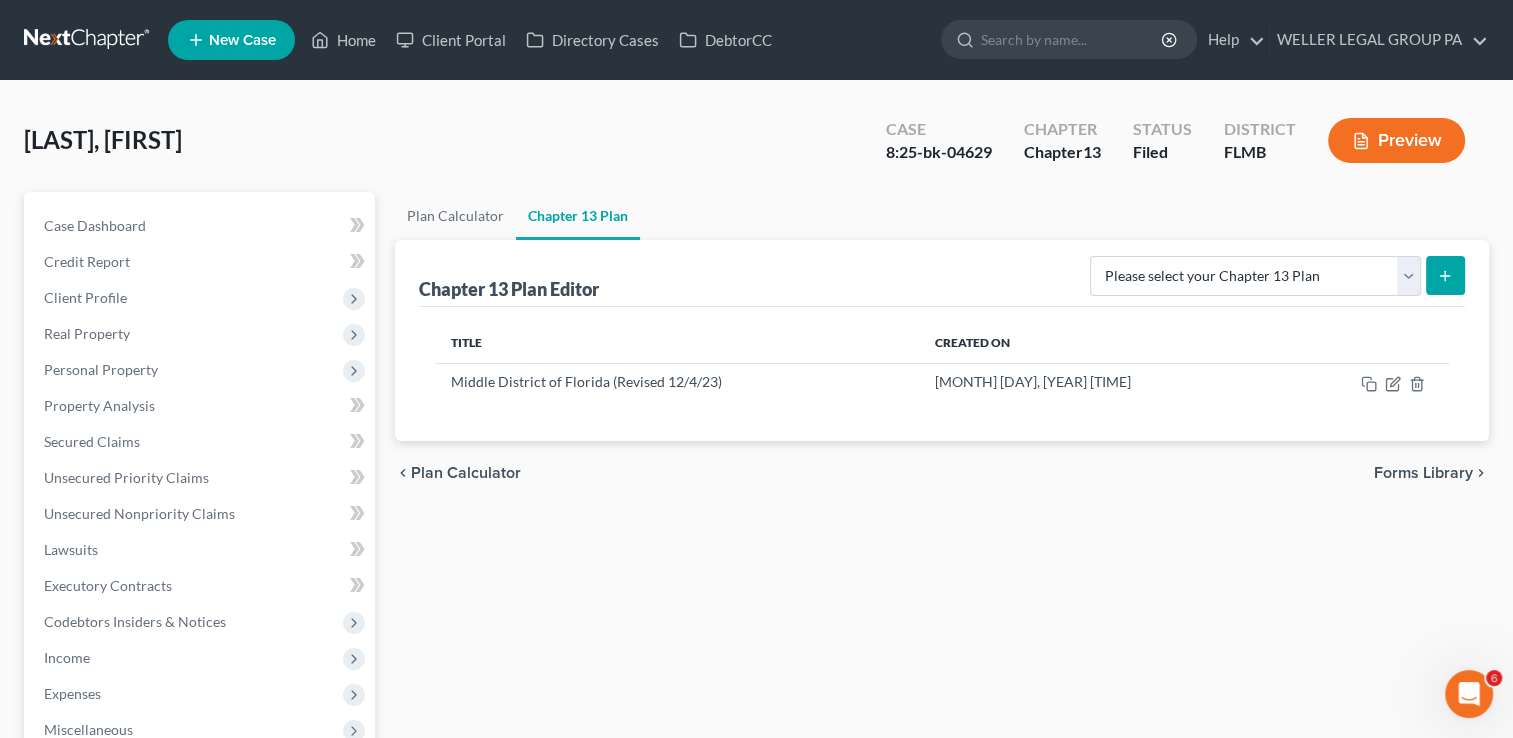 scroll, scrollTop: 0, scrollLeft: 0, axis: both 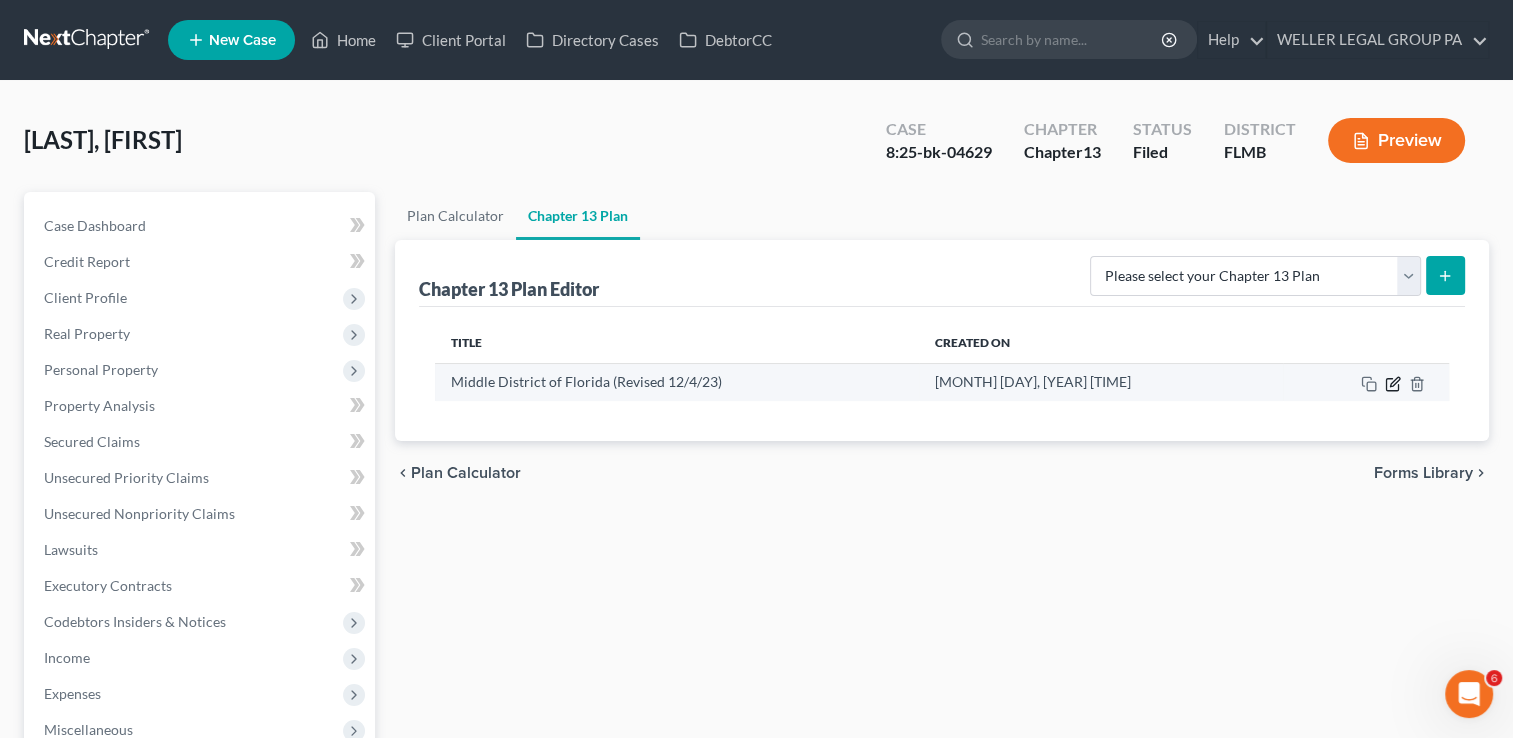 click 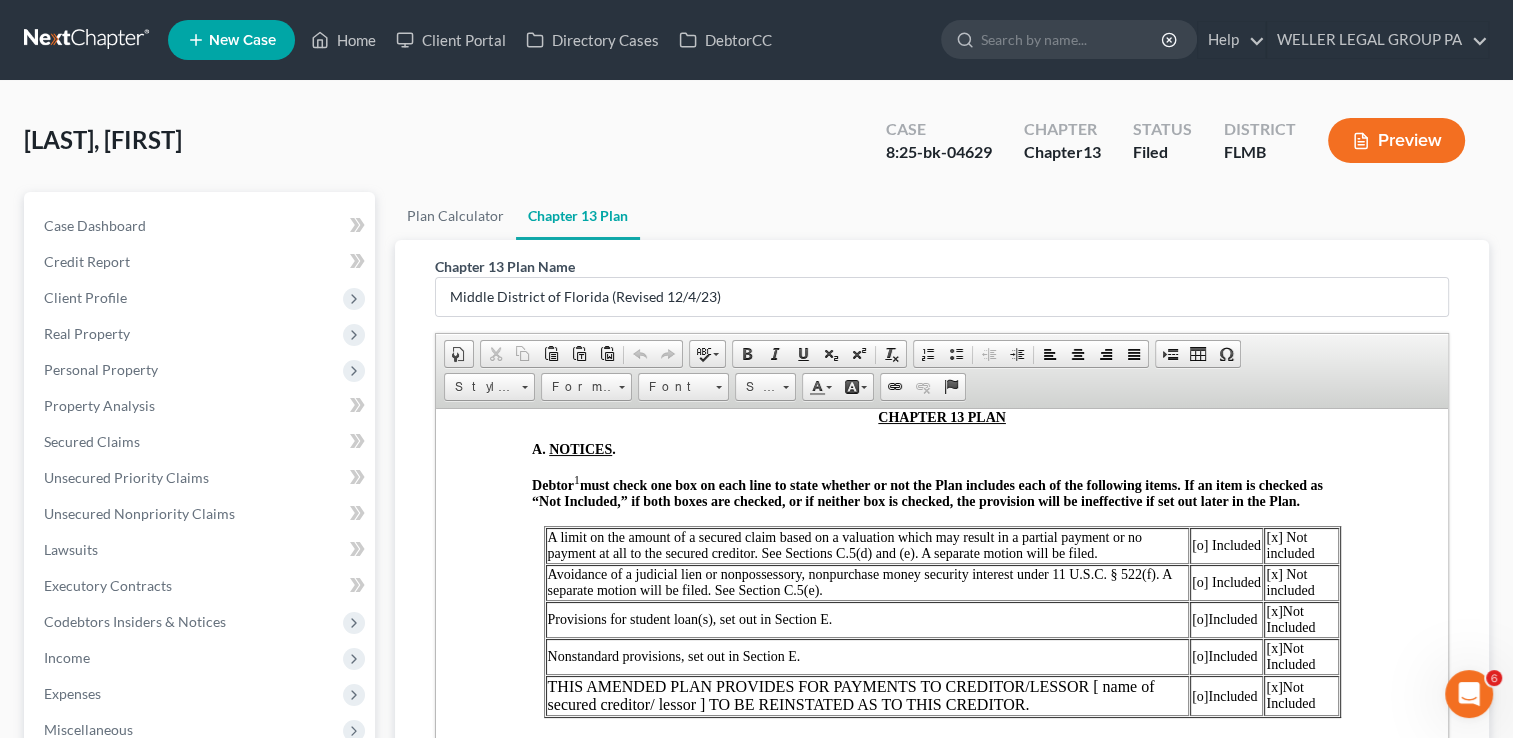 scroll, scrollTop: 0, scrollLeft: 0, axis: both 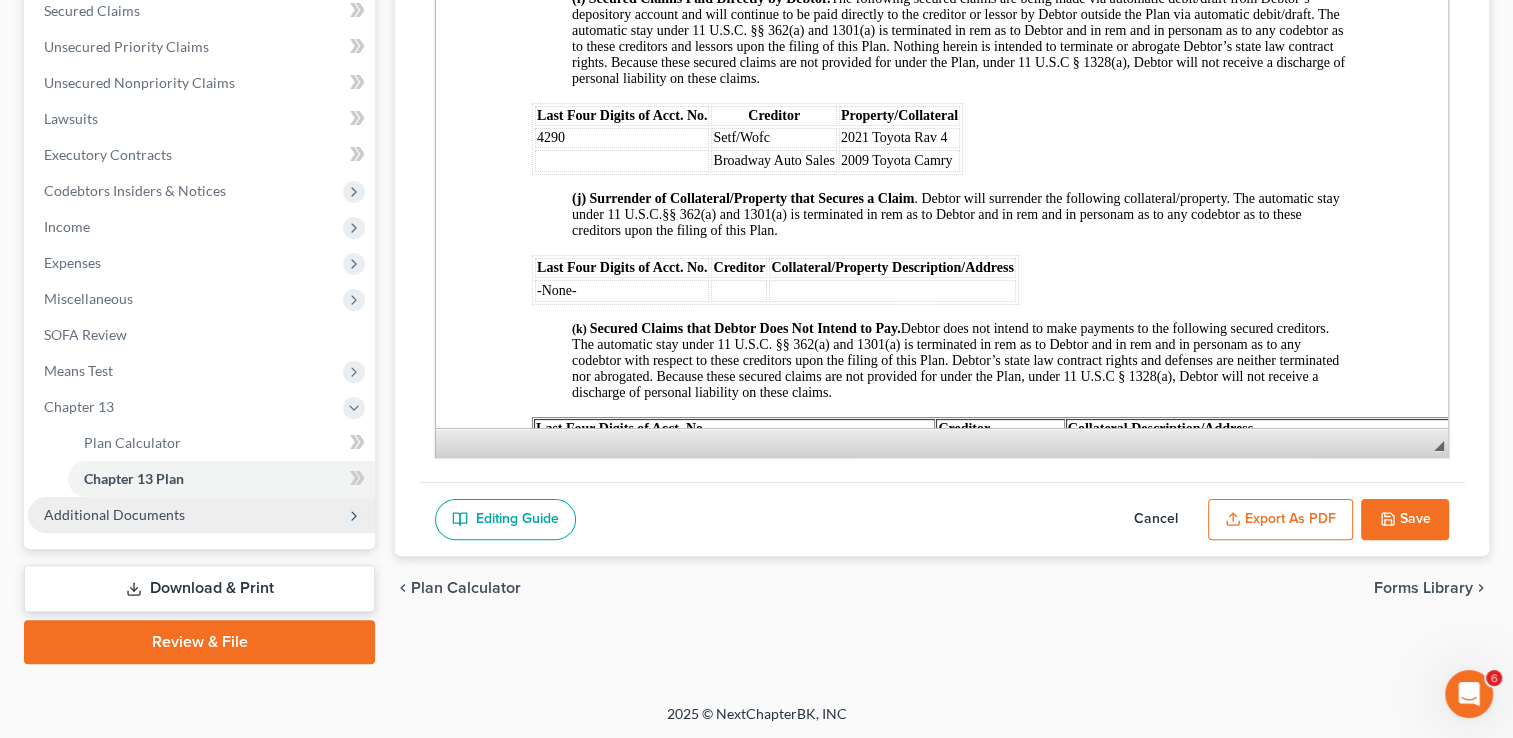 click on "Additional Documents" at bounding box center (114, 514) 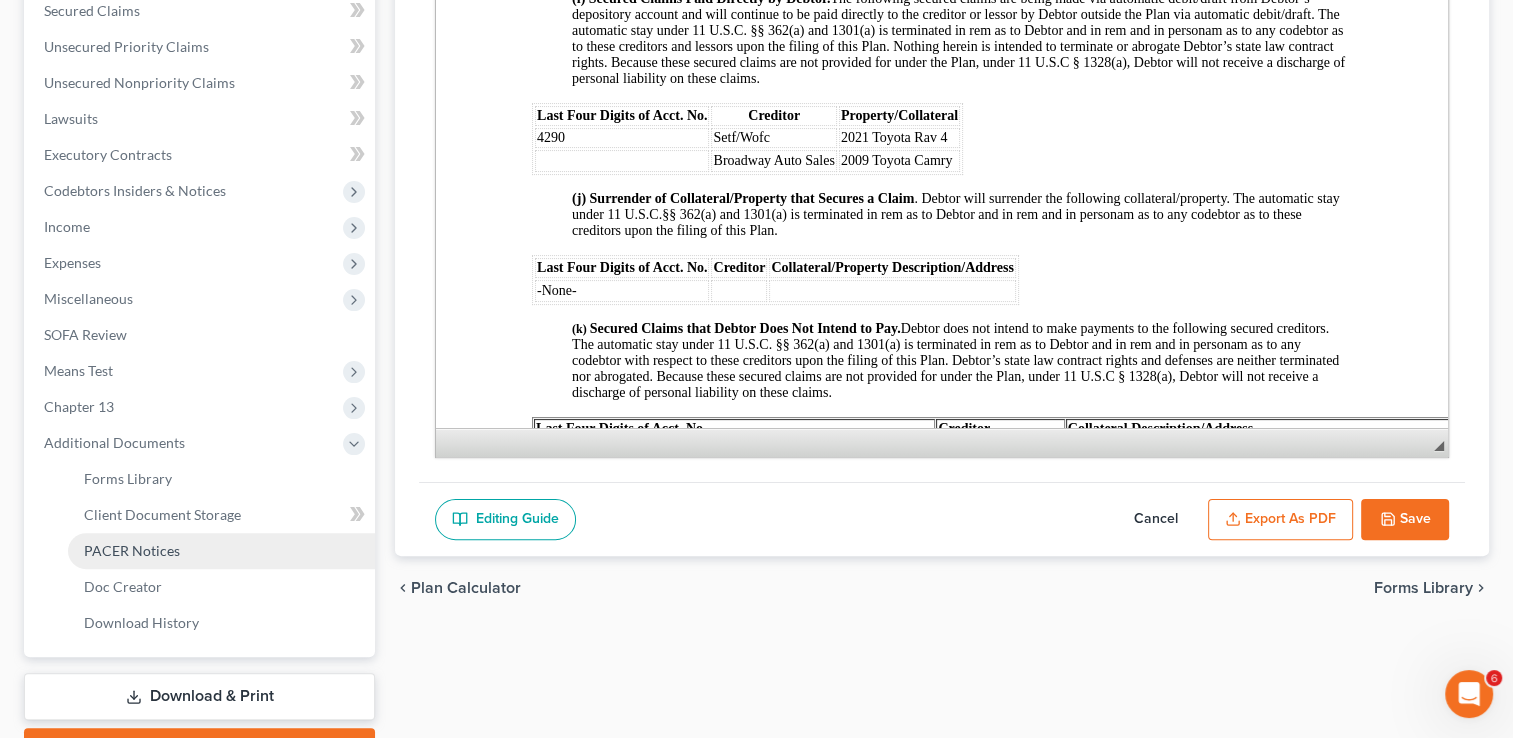click on "PACER Notices" at bounding box center (132, 550) 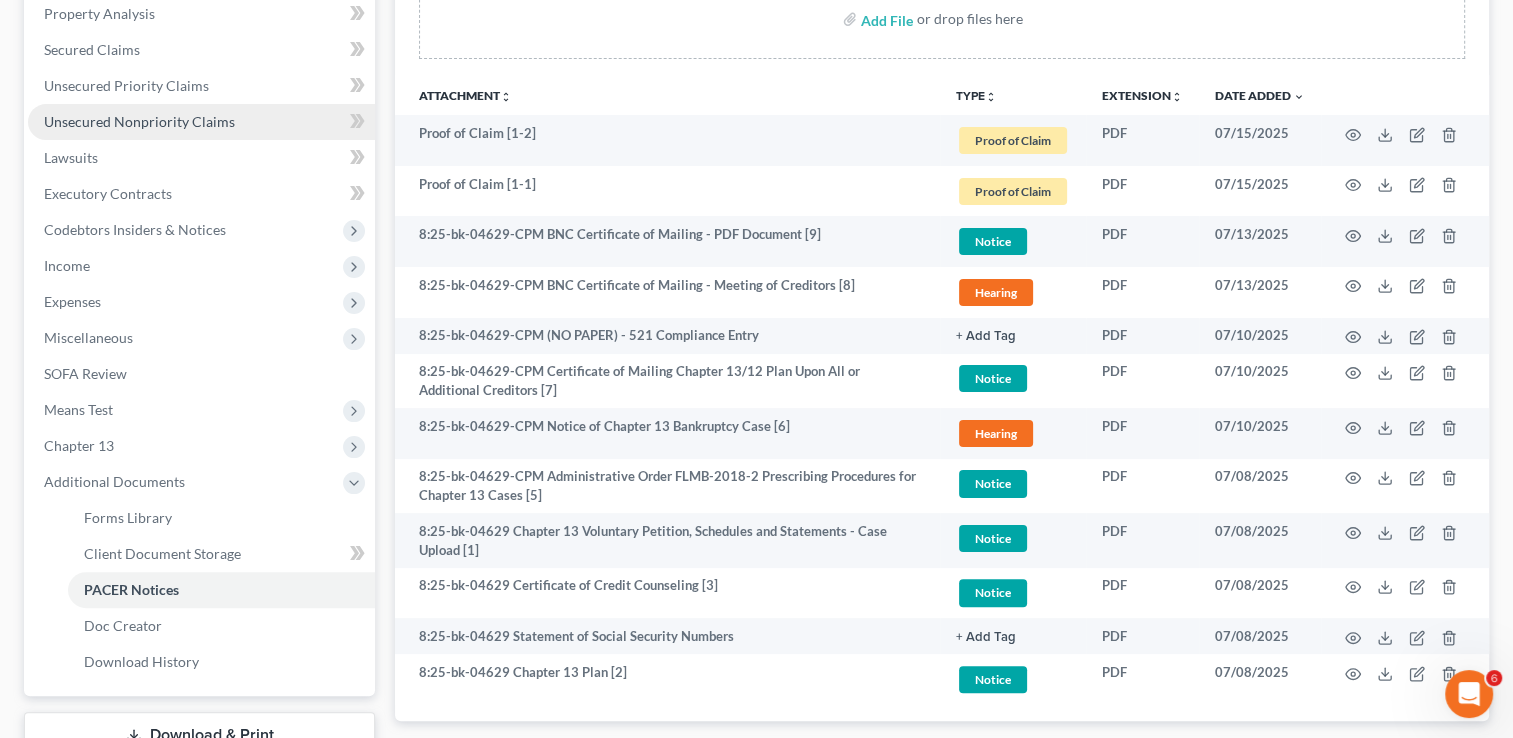 scroll, scrollTop: 468, scrollLeft: 0, axis: vertical 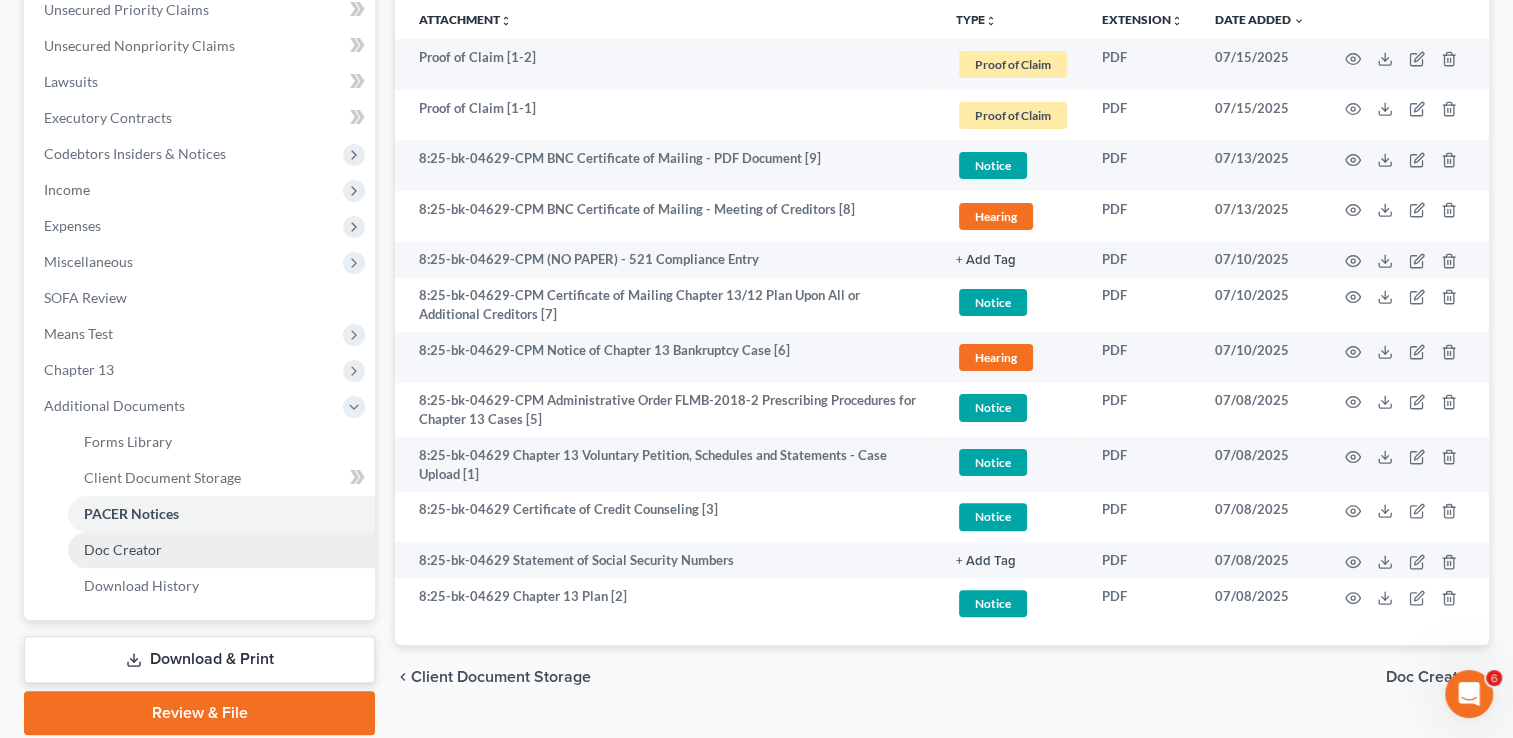 click on "Doc Creator" at bounding box center (123, 549) 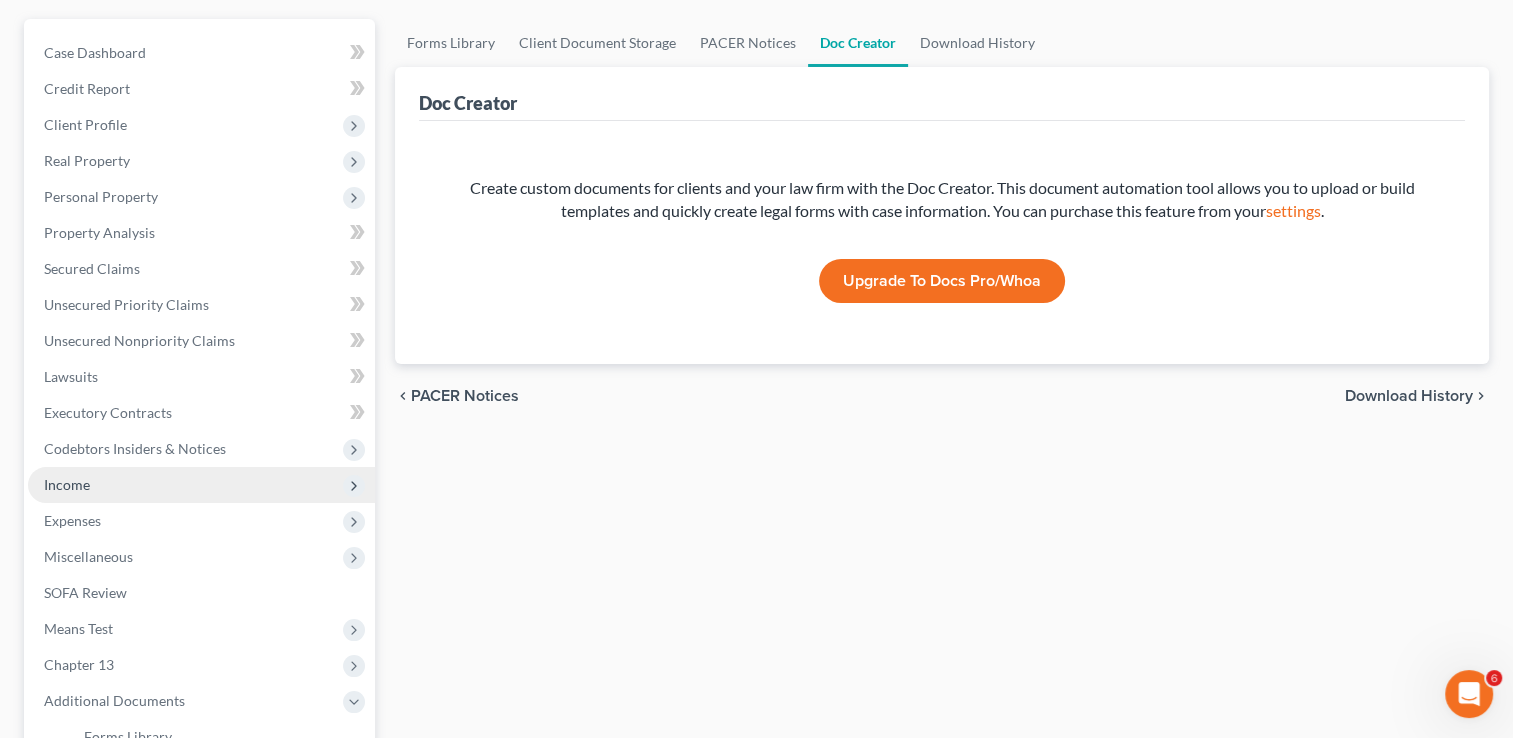 scroll, scrollTop: 0, scrollLeft: 0, axis: both 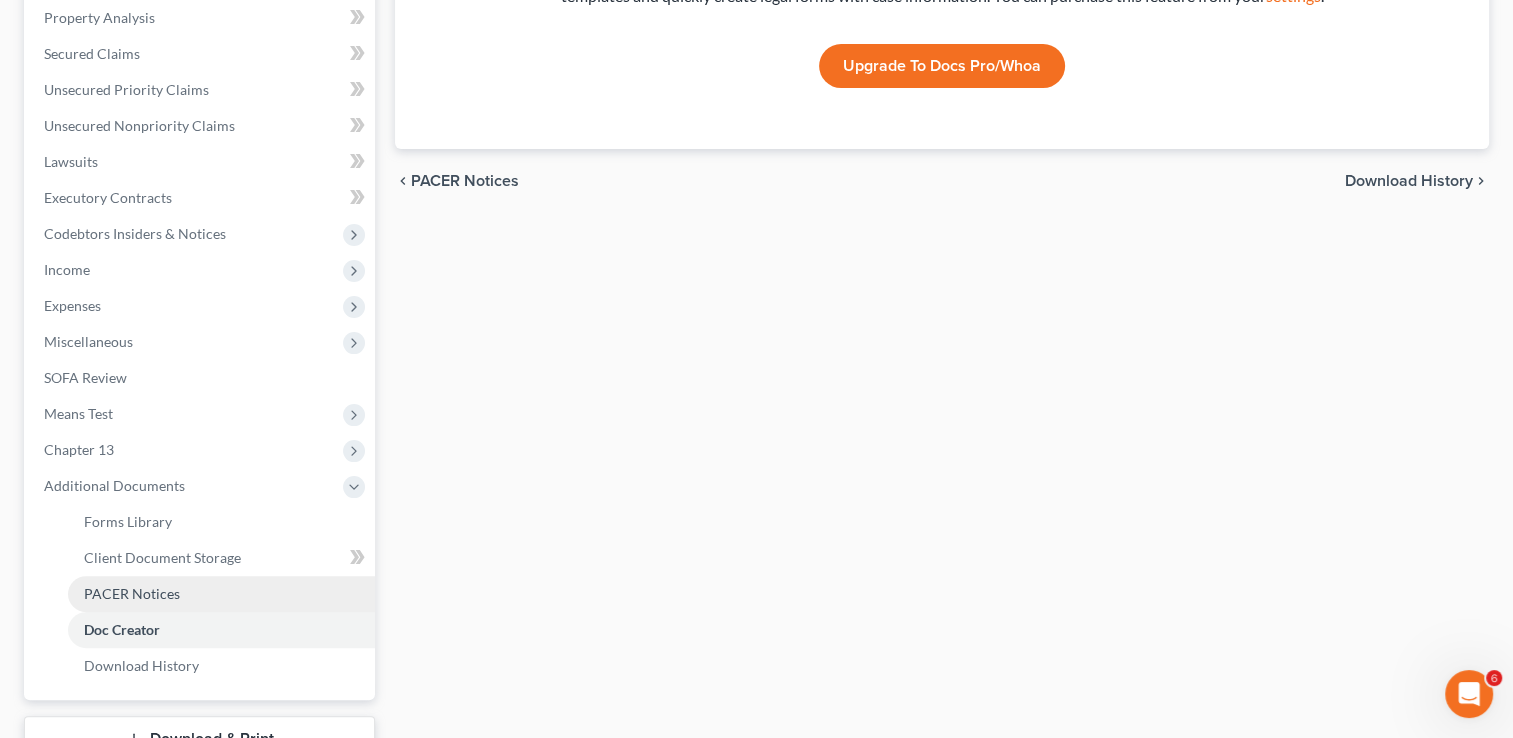 click on "PACER Notices" at bounding box center (221, 594) 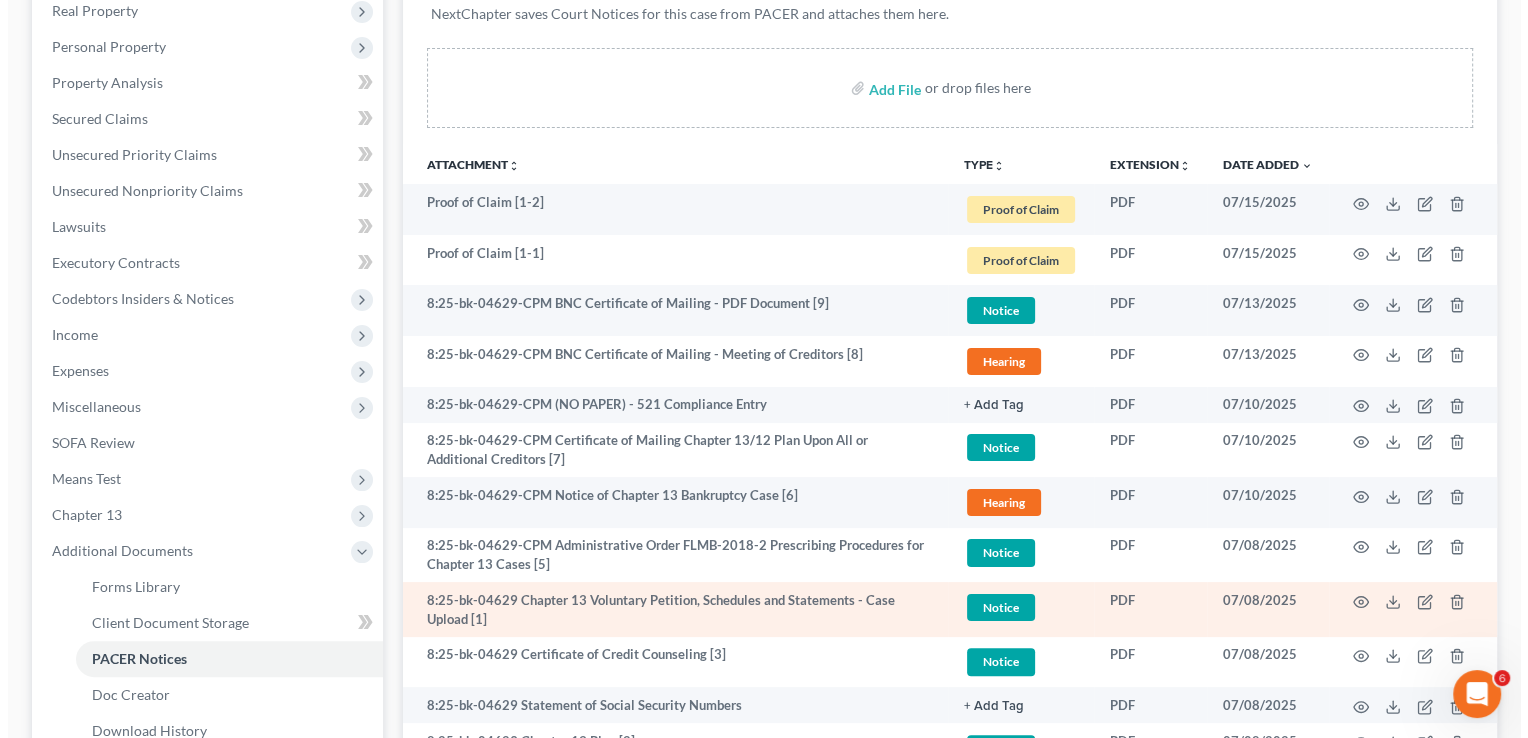 scroll, scrollTop: 539, scrollLeft: 0, axis: vertical 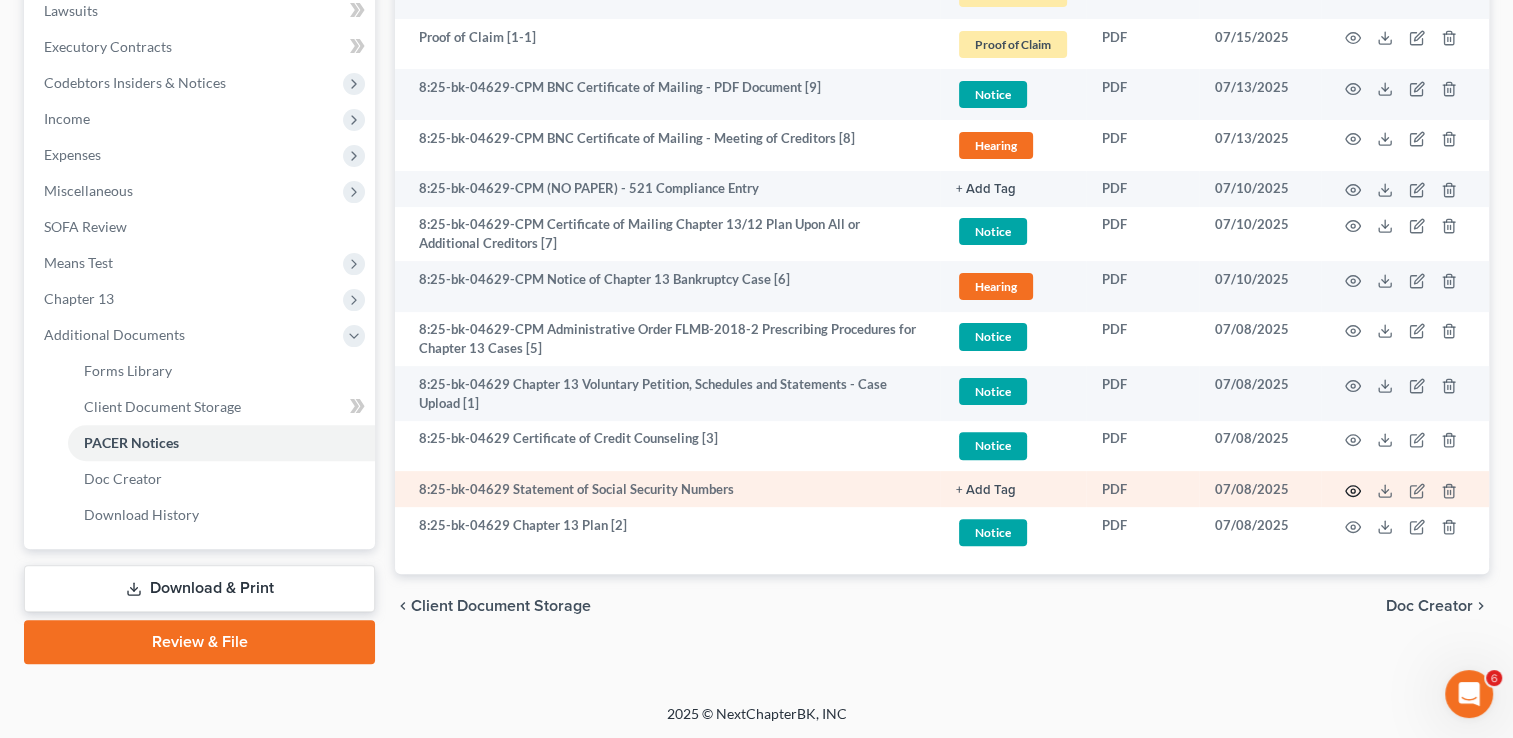 click 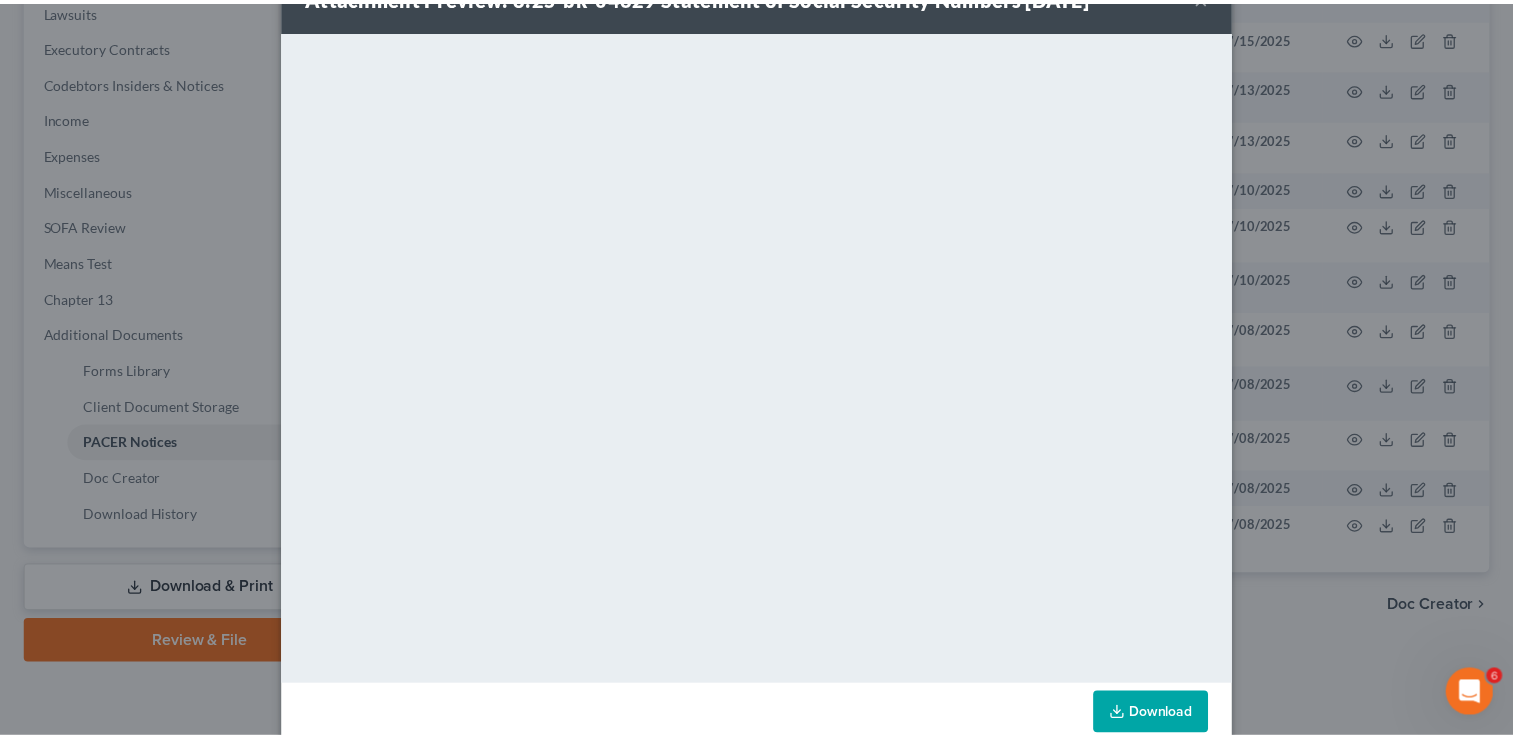 scroll, scrollTop: 58, scrollLeft: 0, axis: vertical 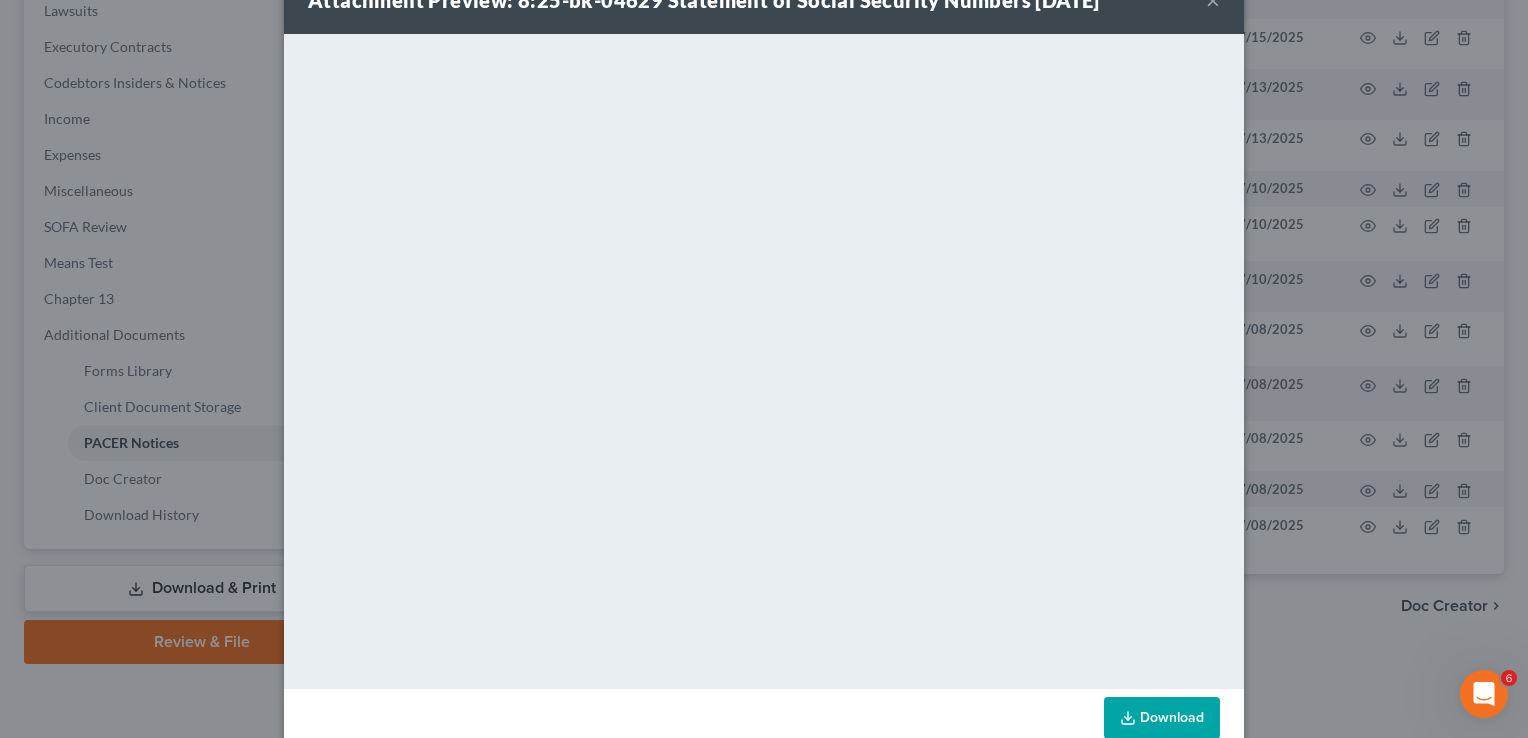 click on "Attachment Preview: 8:25-bk-04629 Statement of Social Security Numbers 07/08/2025 ×" at bounding box center [764, 0] 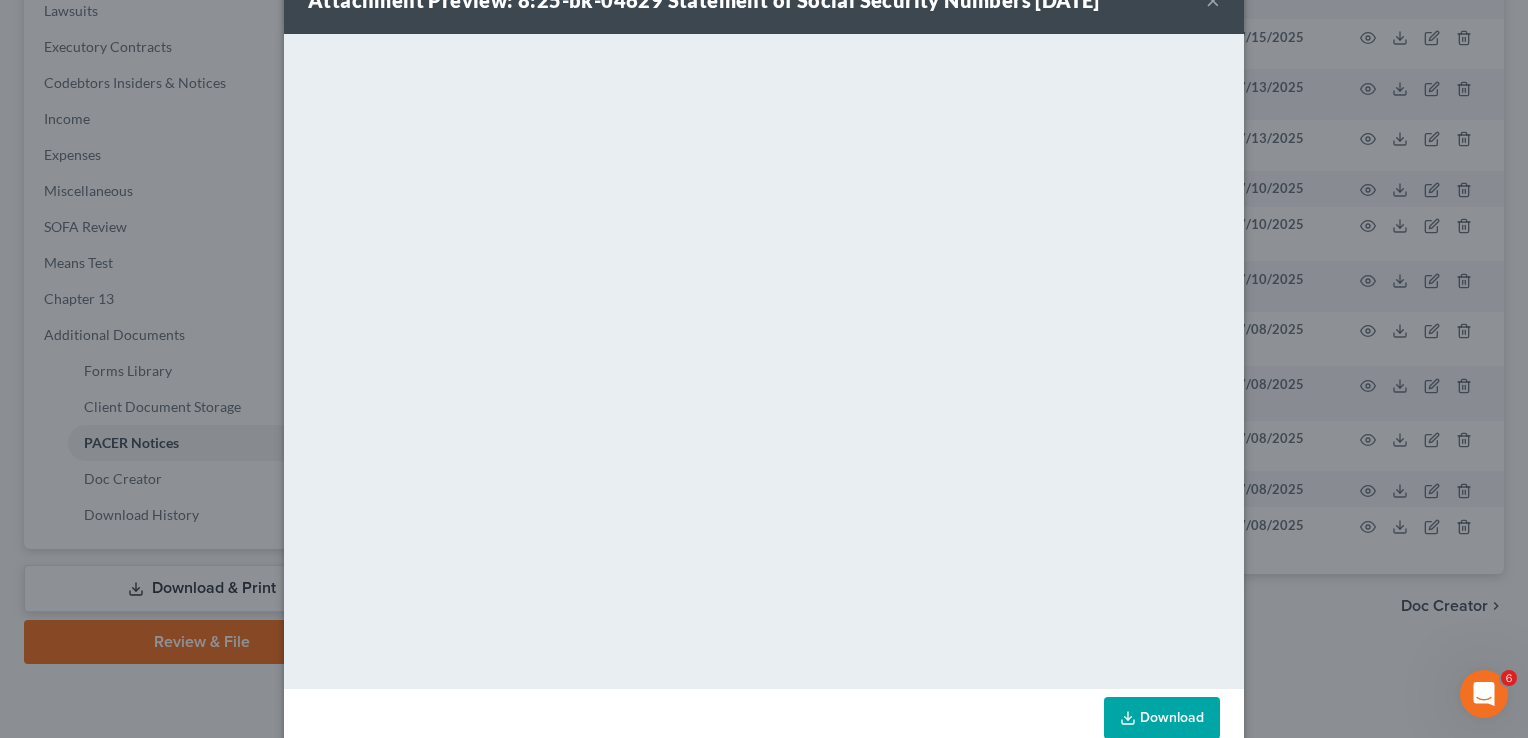 click on "×" at bounding box center (1213, 0) 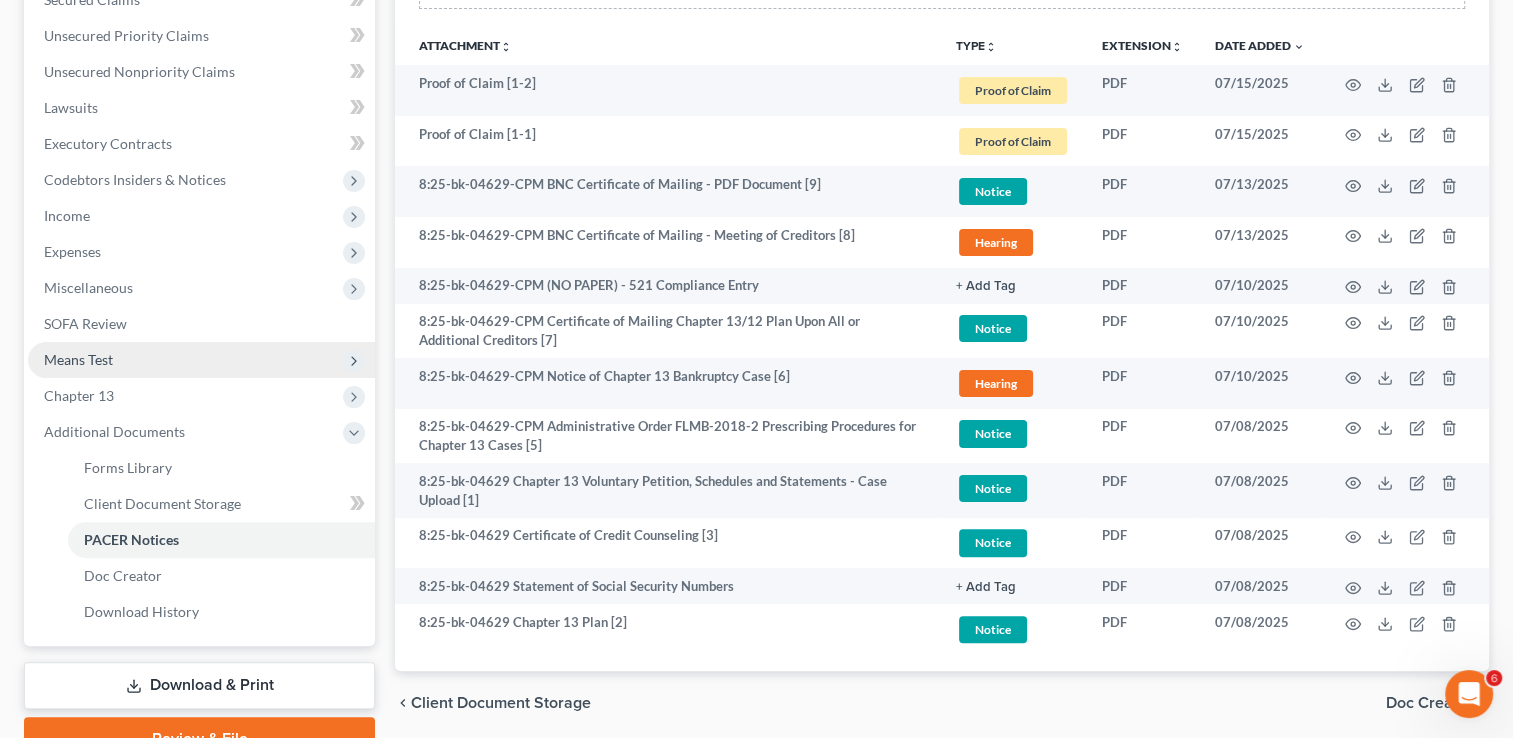 scroll, scrollTop: 431, scrollLeft: 0, axis: vertical 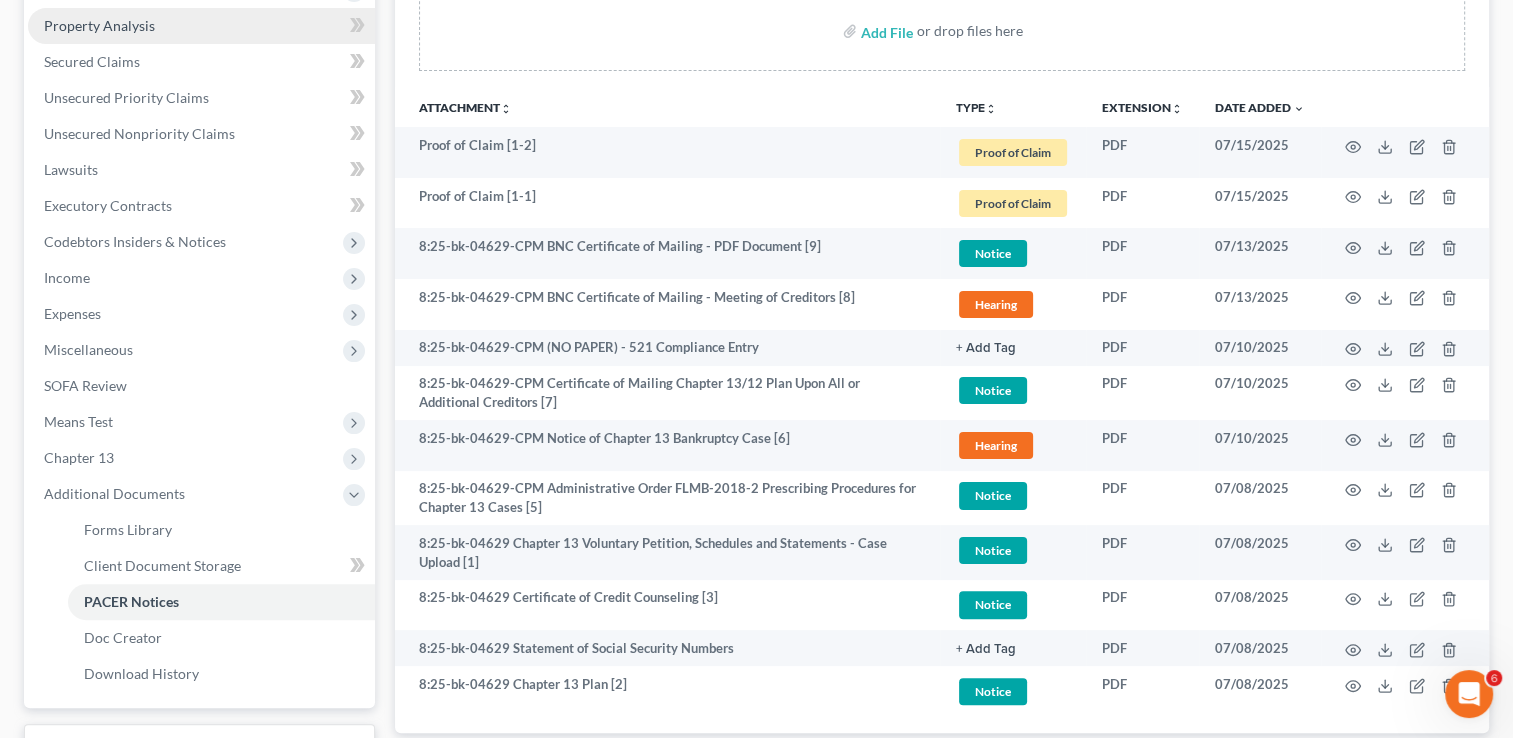 click on "Property Analysis" at bounding box center (99, 25) 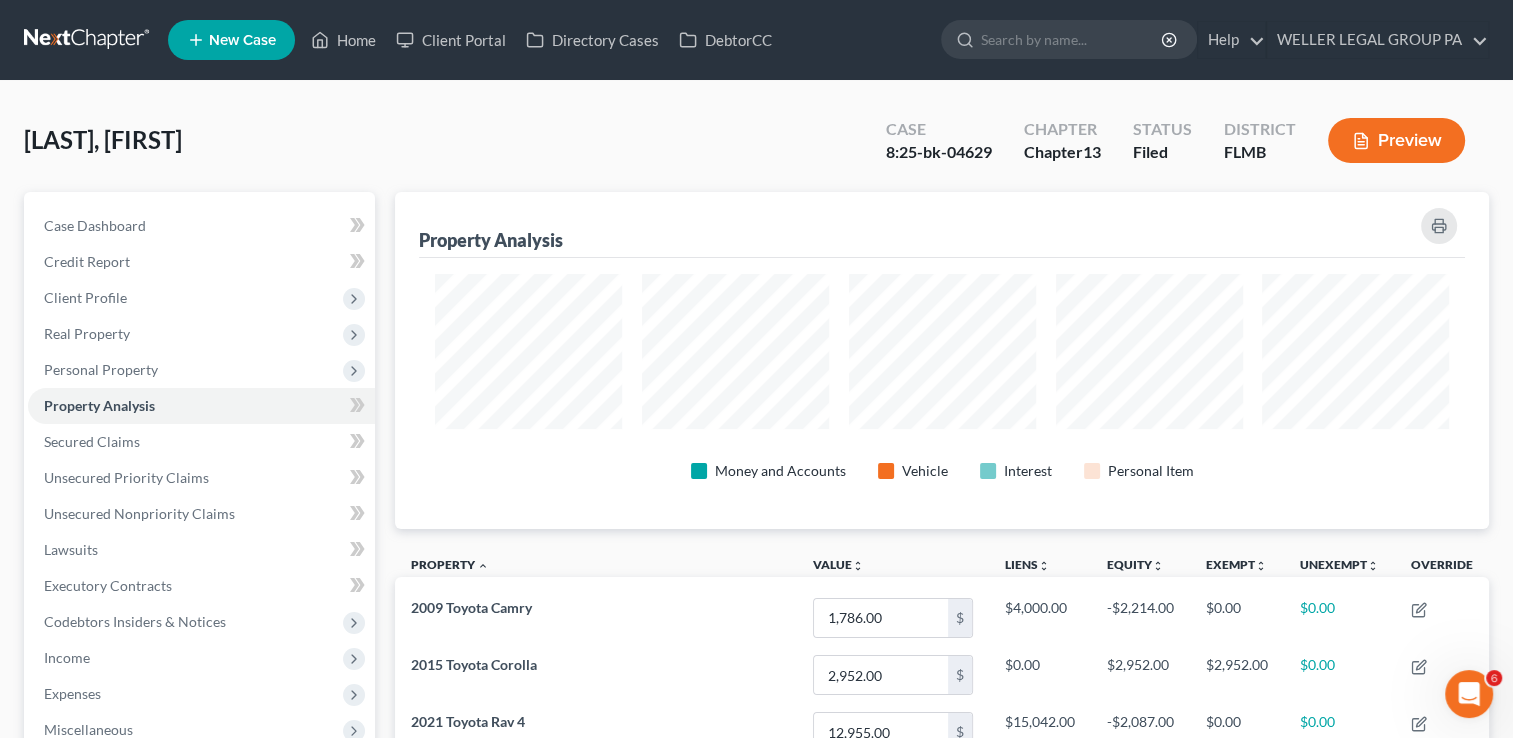 scroll, scrollTop: 0, scrollLeft: 0, axis: both 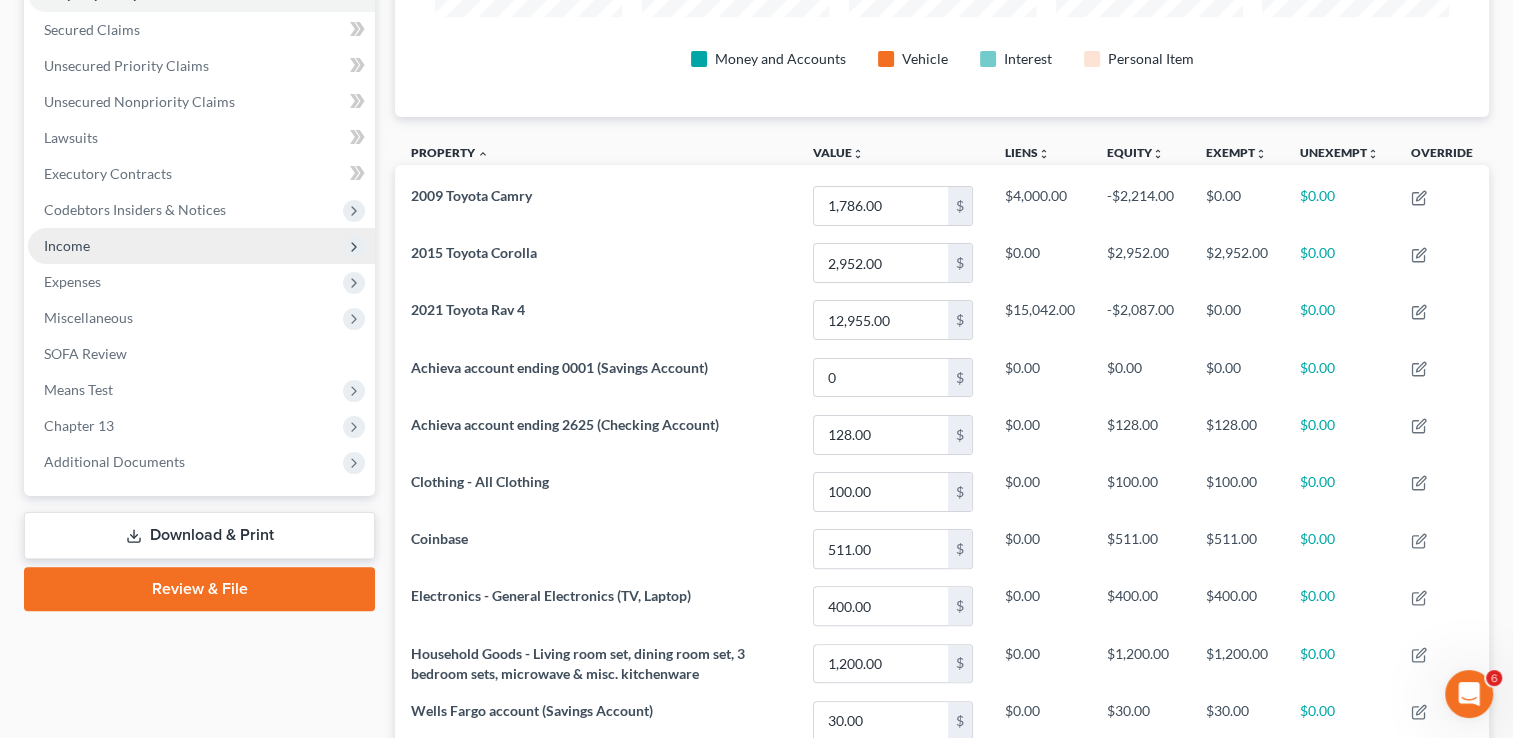 click on "Income" at bounding box center (201, 246) 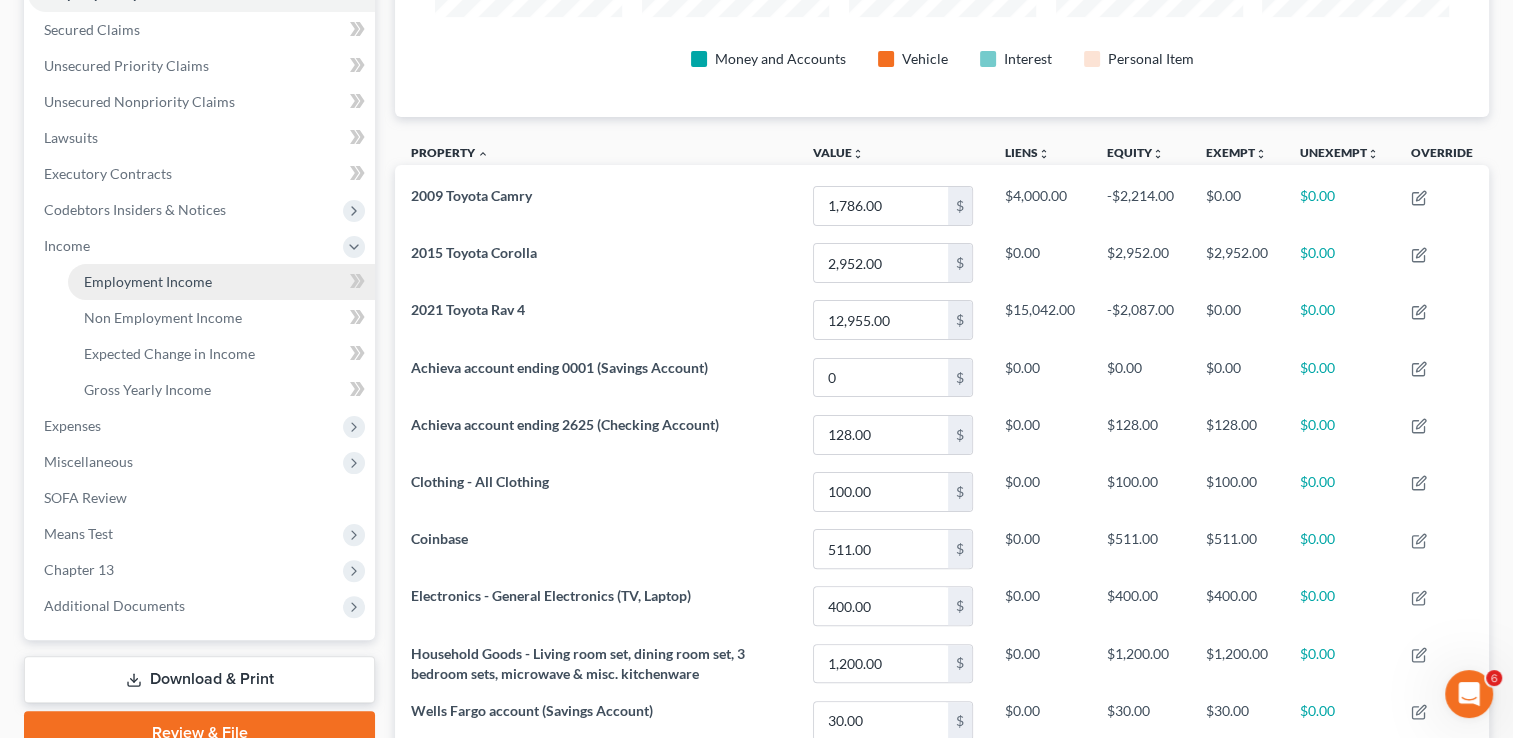 click on "Employment Income" at bounding box center (221, 282) 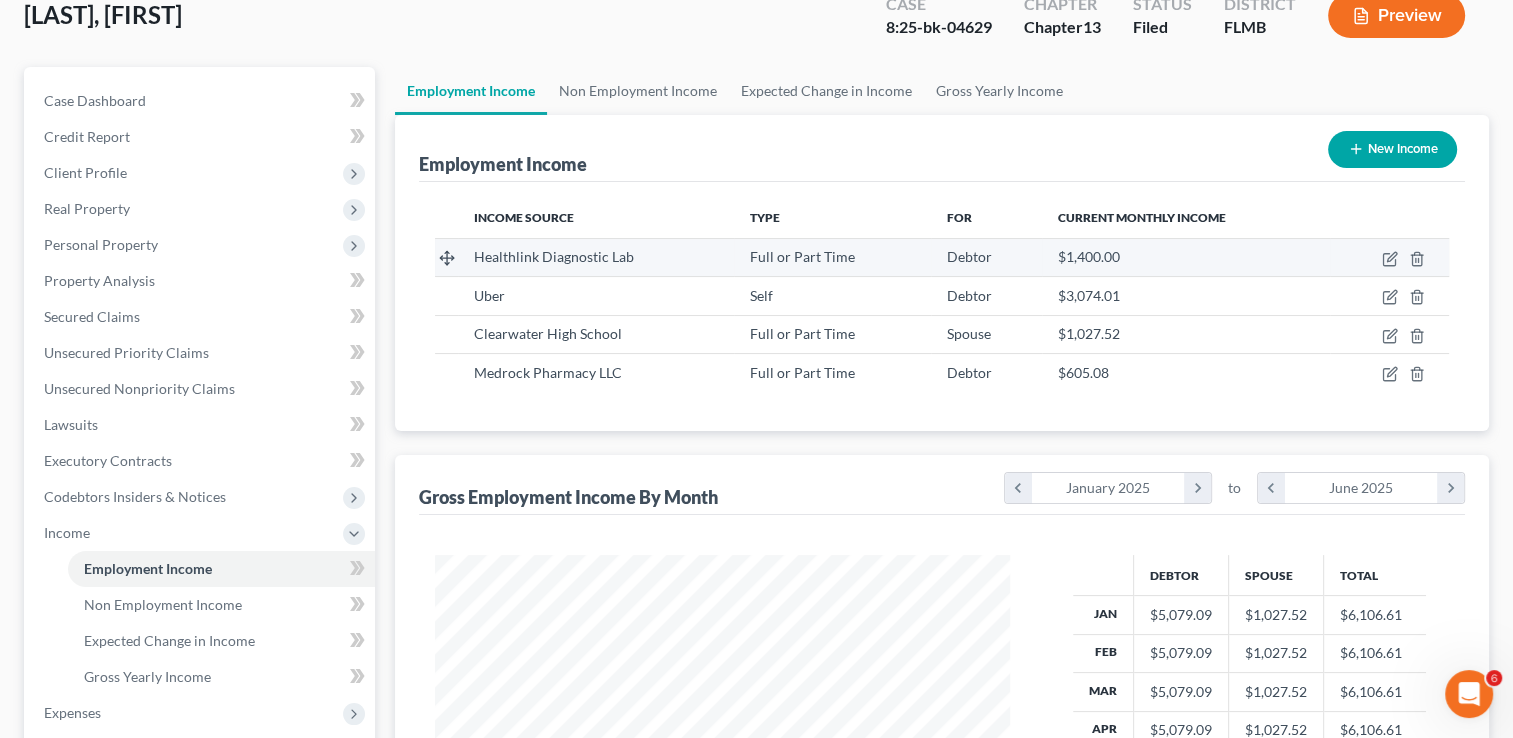scroll, scrollTop: 0, scrollLeft: 0, axis: both 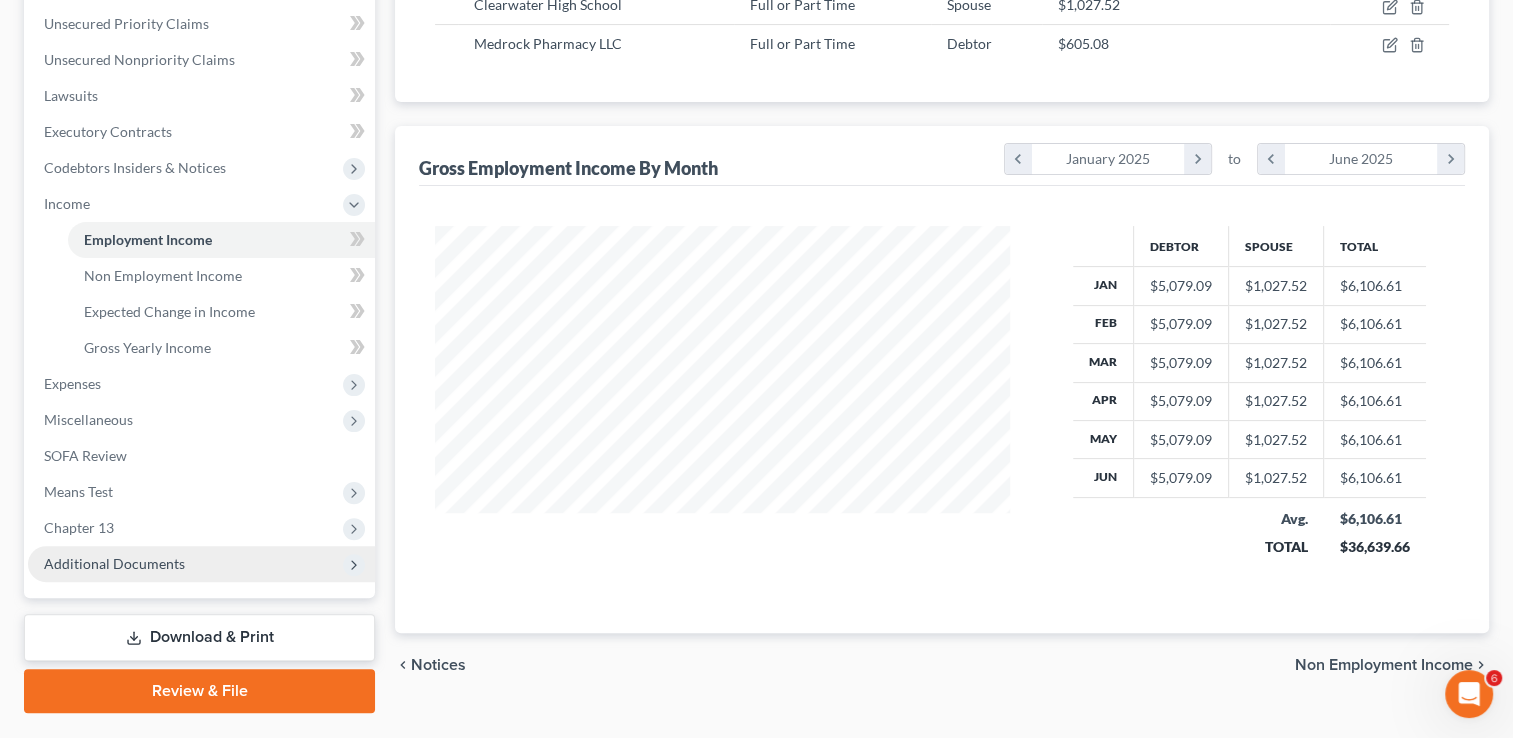 click on "Additional Documents" at bounding box center [201, 564] 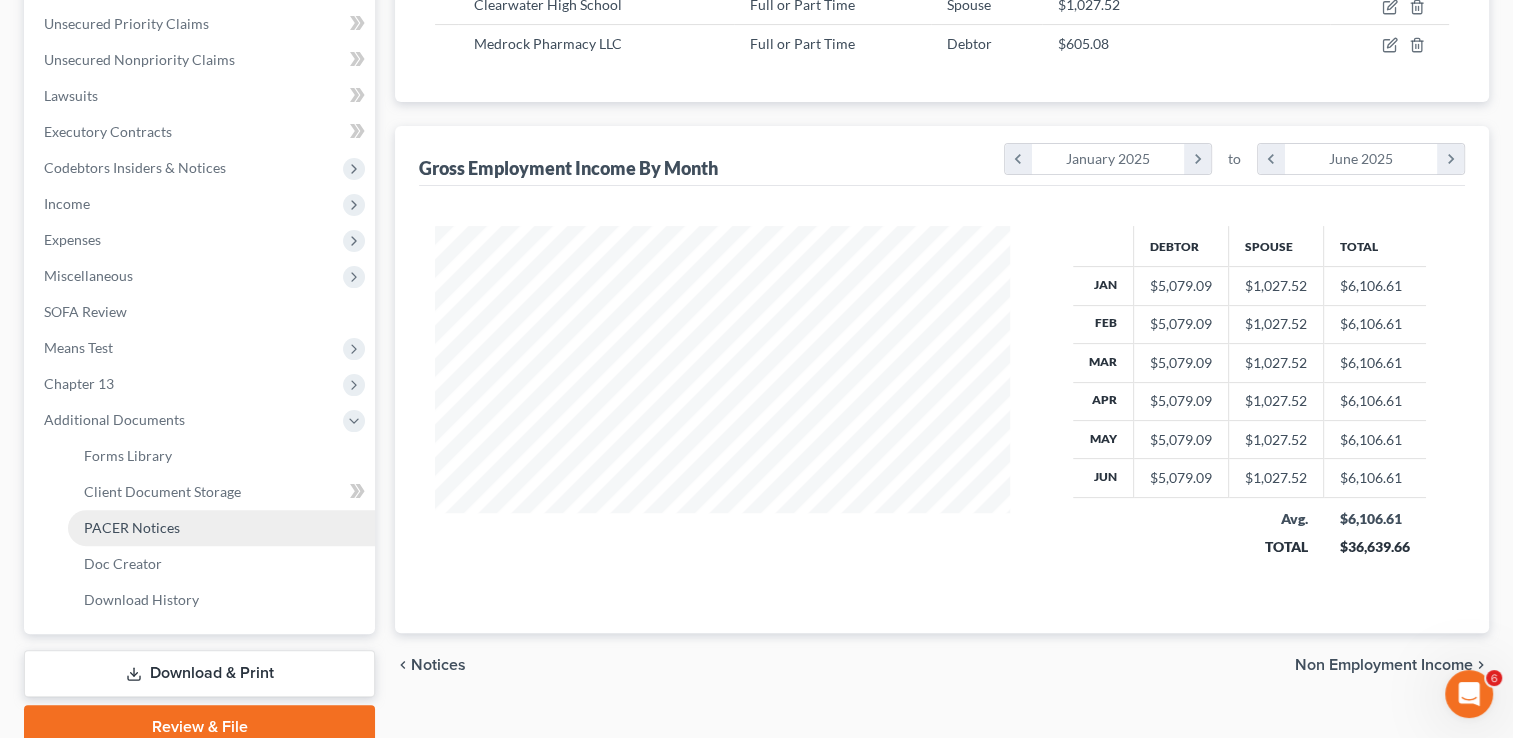 click on "PACER Notices" at bounding box center (221, 528) 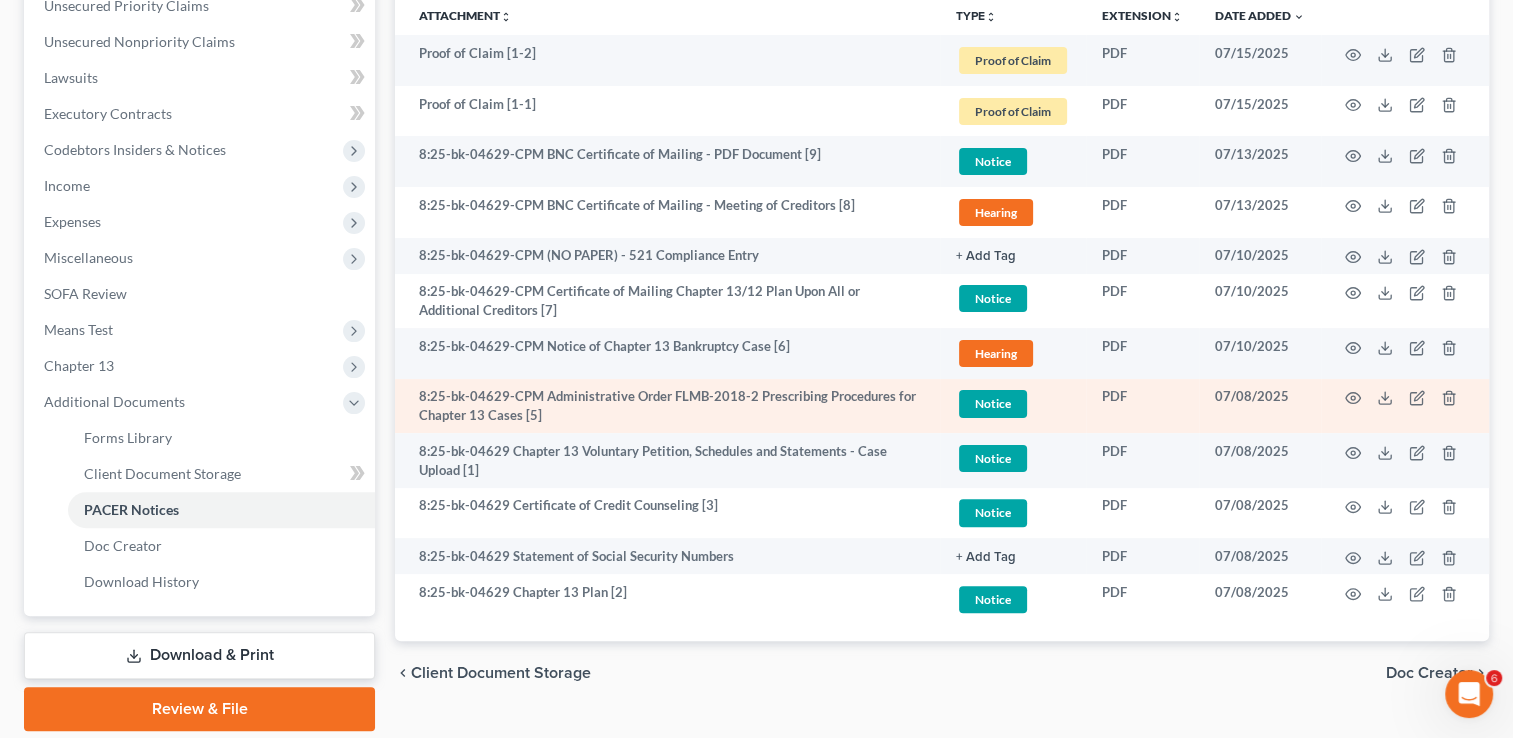 scroll, scrollTop: 474, scrollLeft: 0, axis: vertical 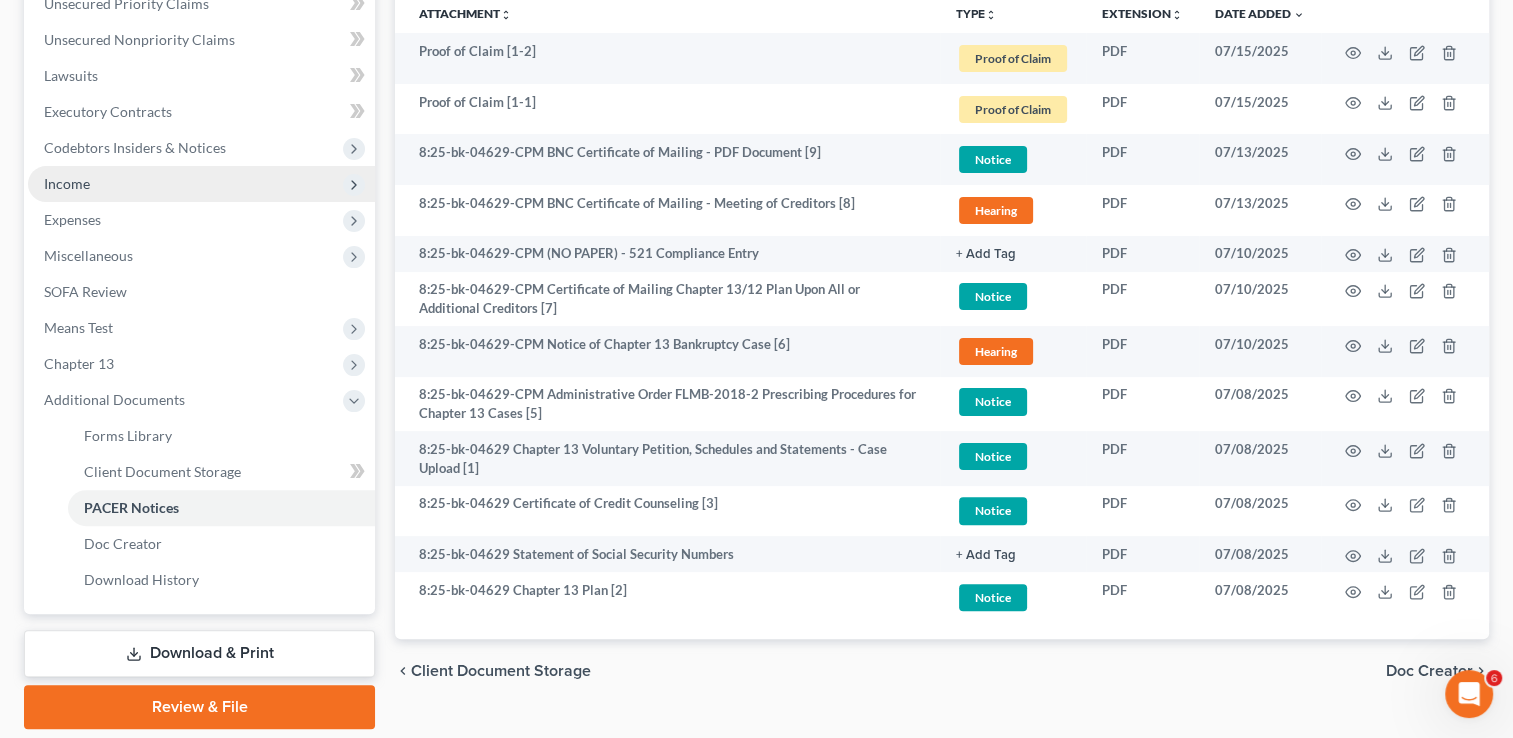 click on "Income" at bounding box center (201, 184) 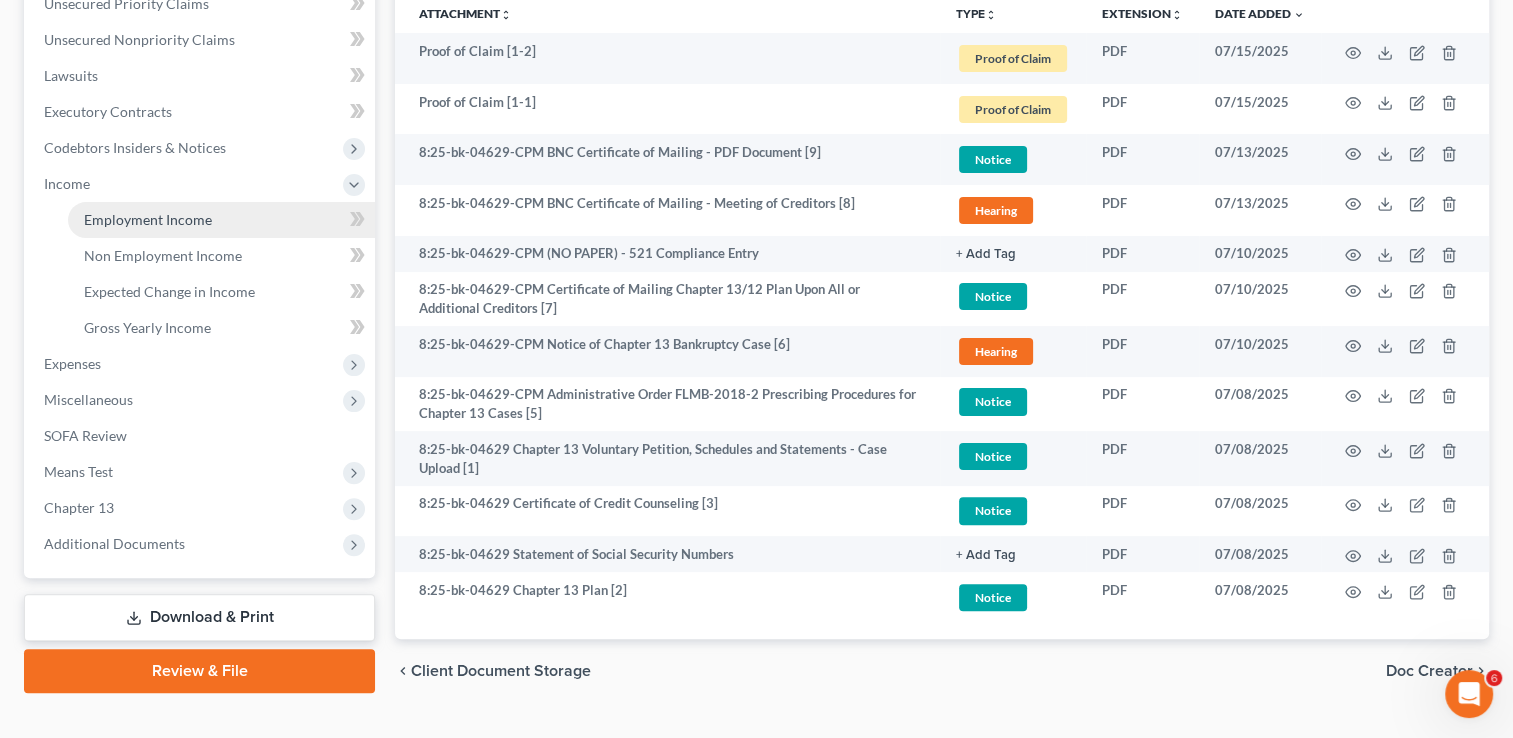 click on "Employment Income" at bounding box center (148, 219) 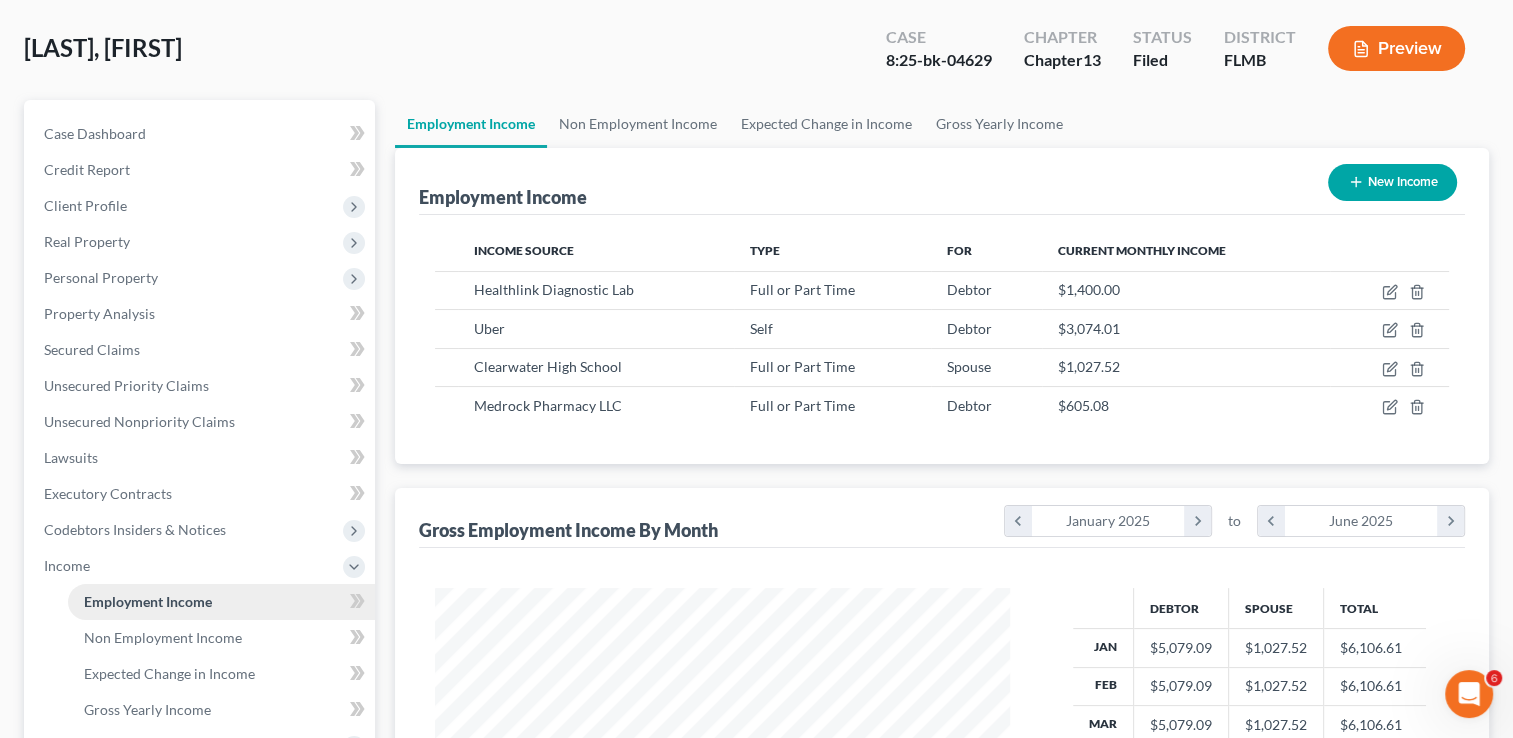 scroll, scrollTop: 0, scrollLeft: 0, axis: both 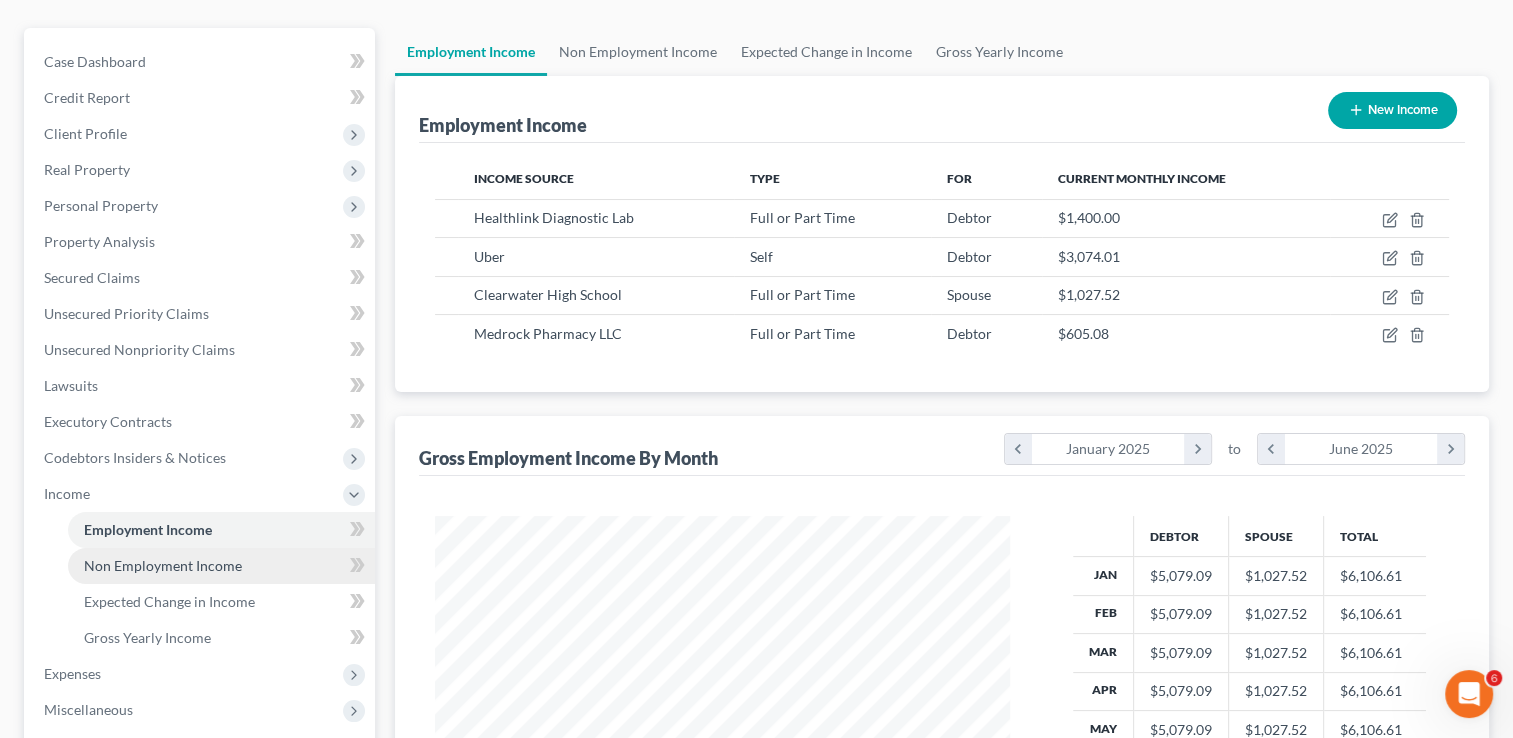 click on "Non Employment Income" at bounding box center (163, 565) 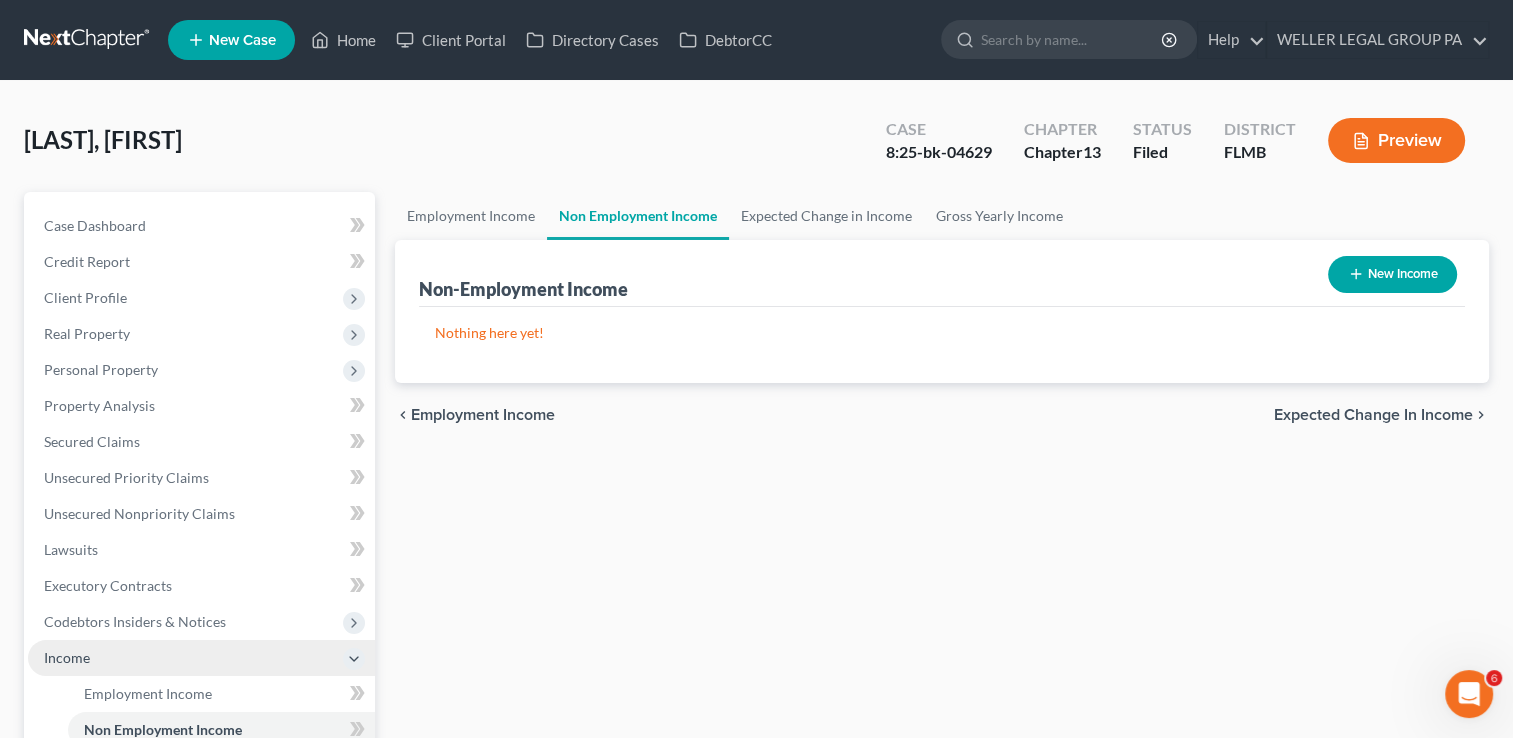scroll, scrollTop: 126, scrollLeft: 0, axis: vertical 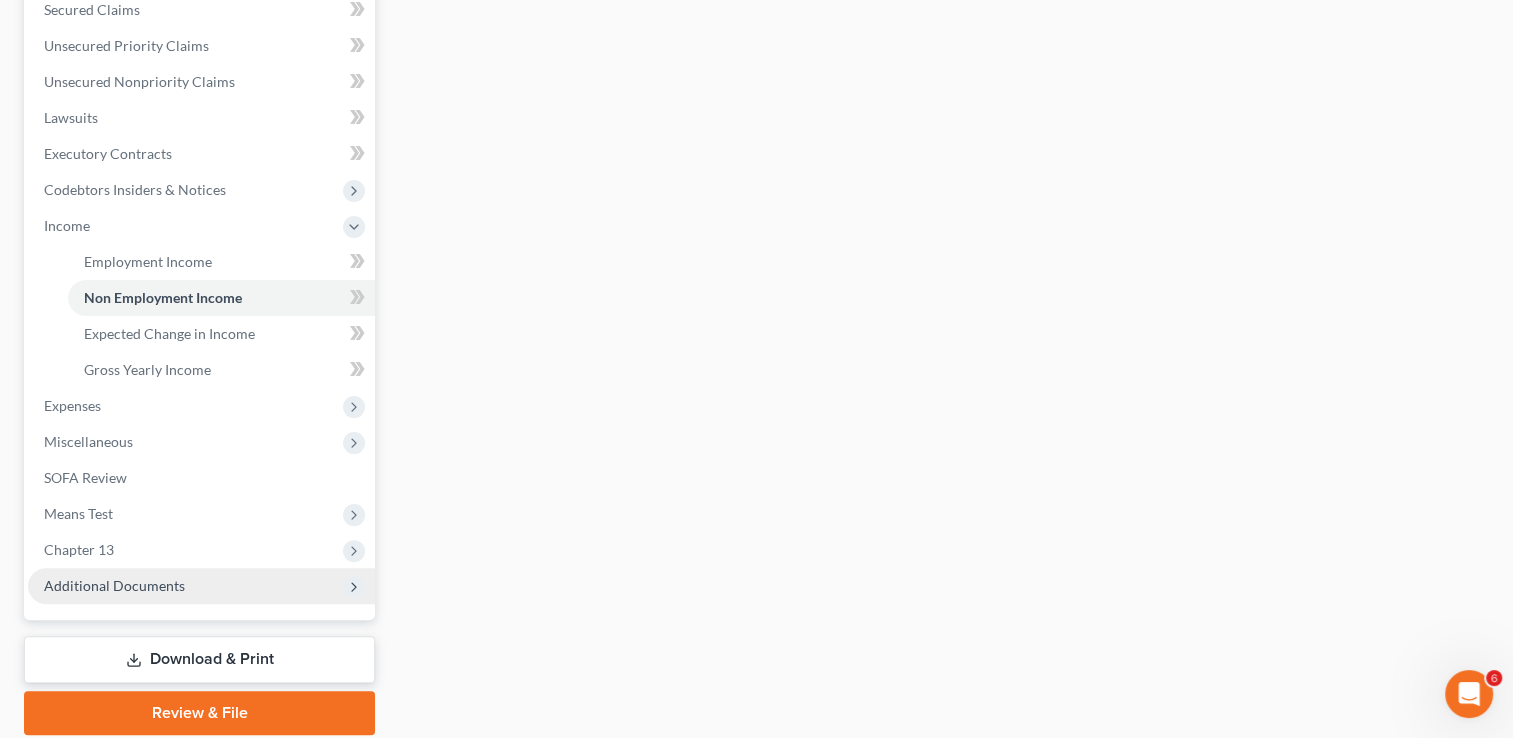 click on "Additional Documents" at bounding box center [114, 585] 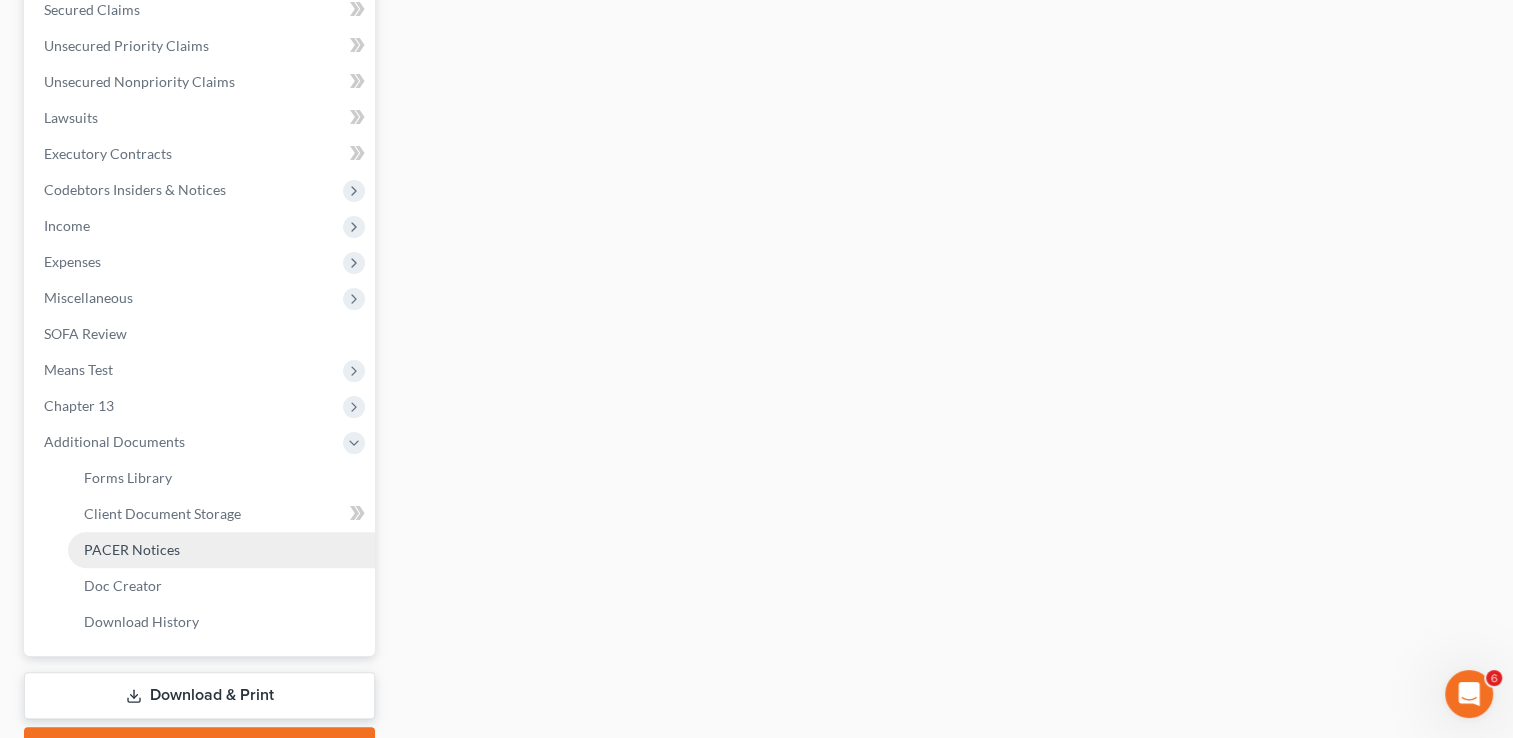 click on "PACER Notices" at bounding box center [132, 549] 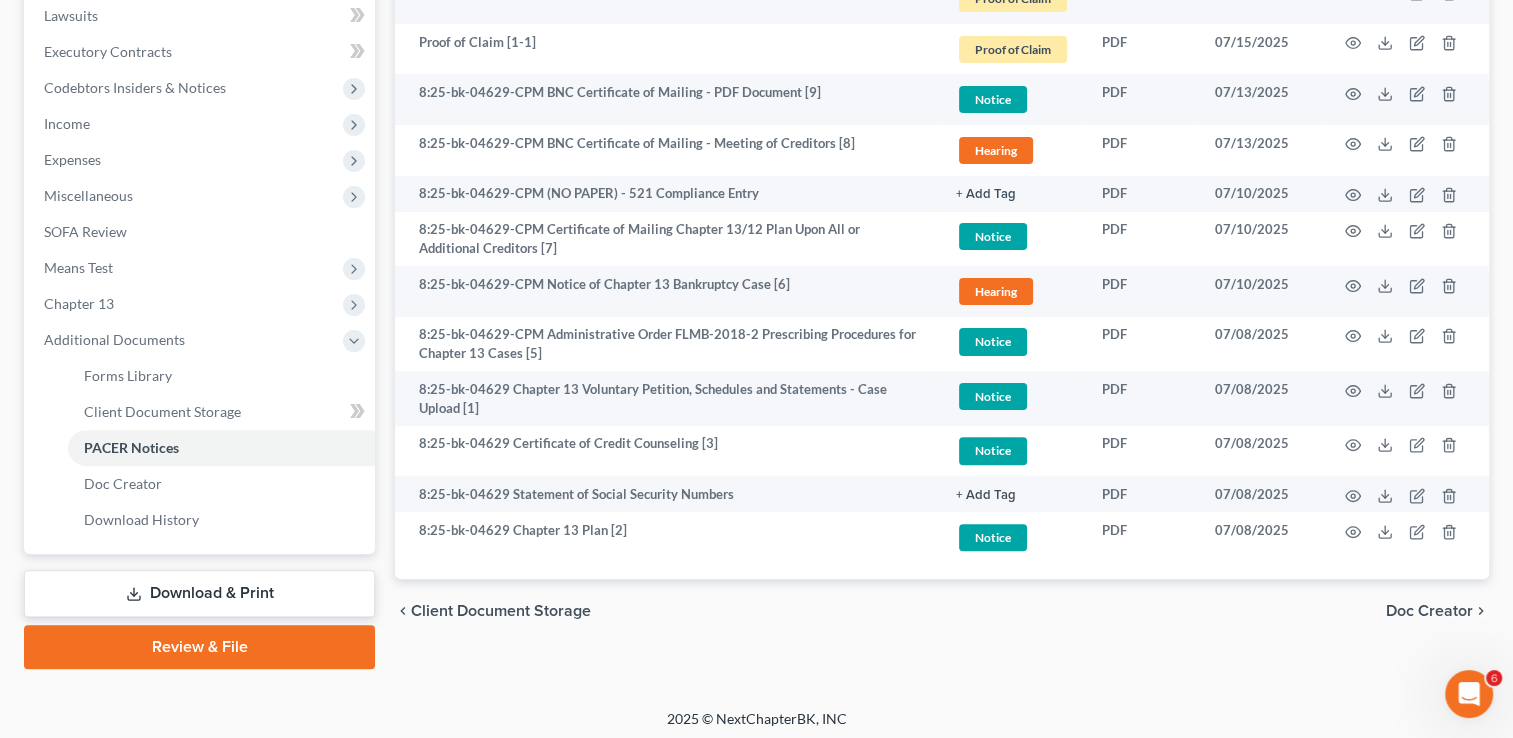 scroll, scrollTop: 539, scrollLeft: 0, axis: vertical 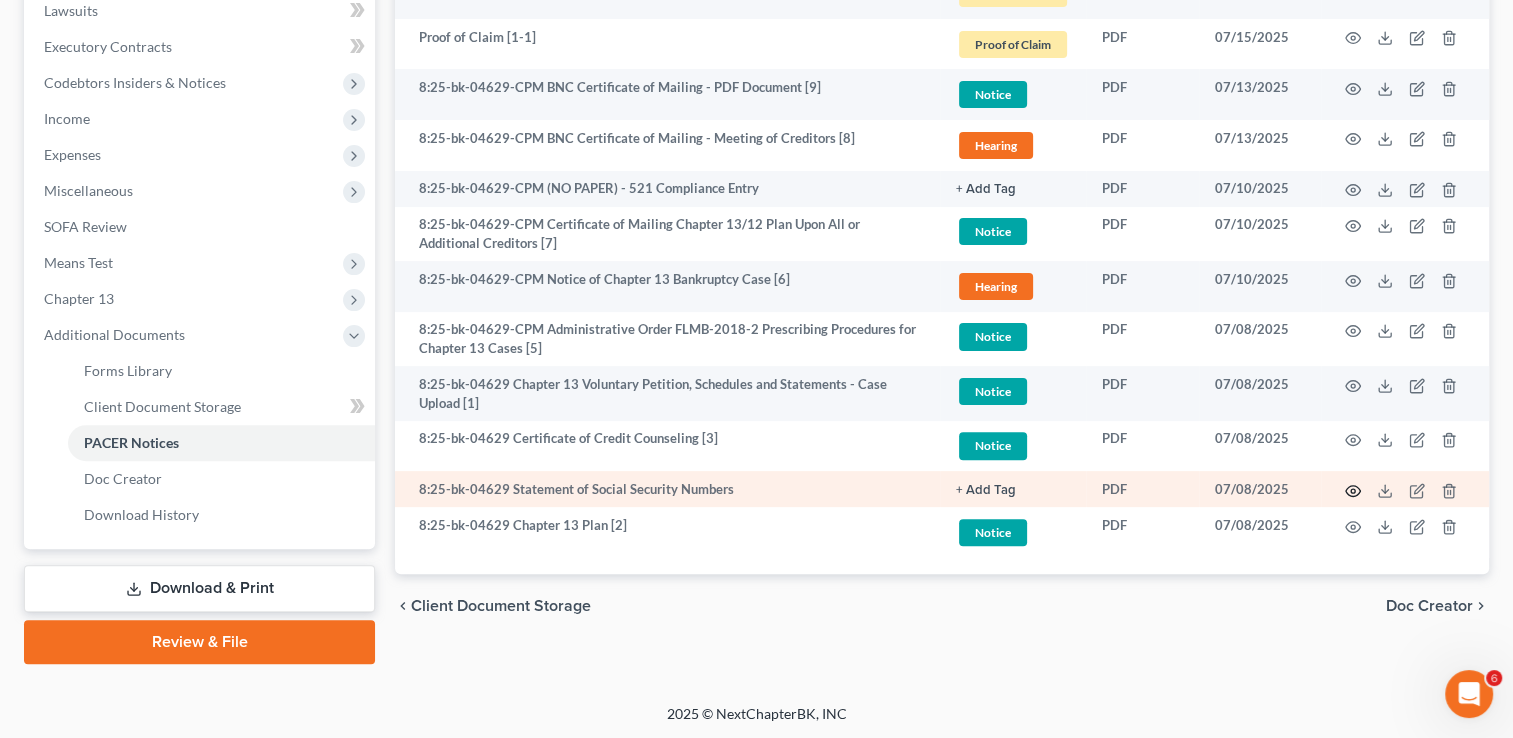 click 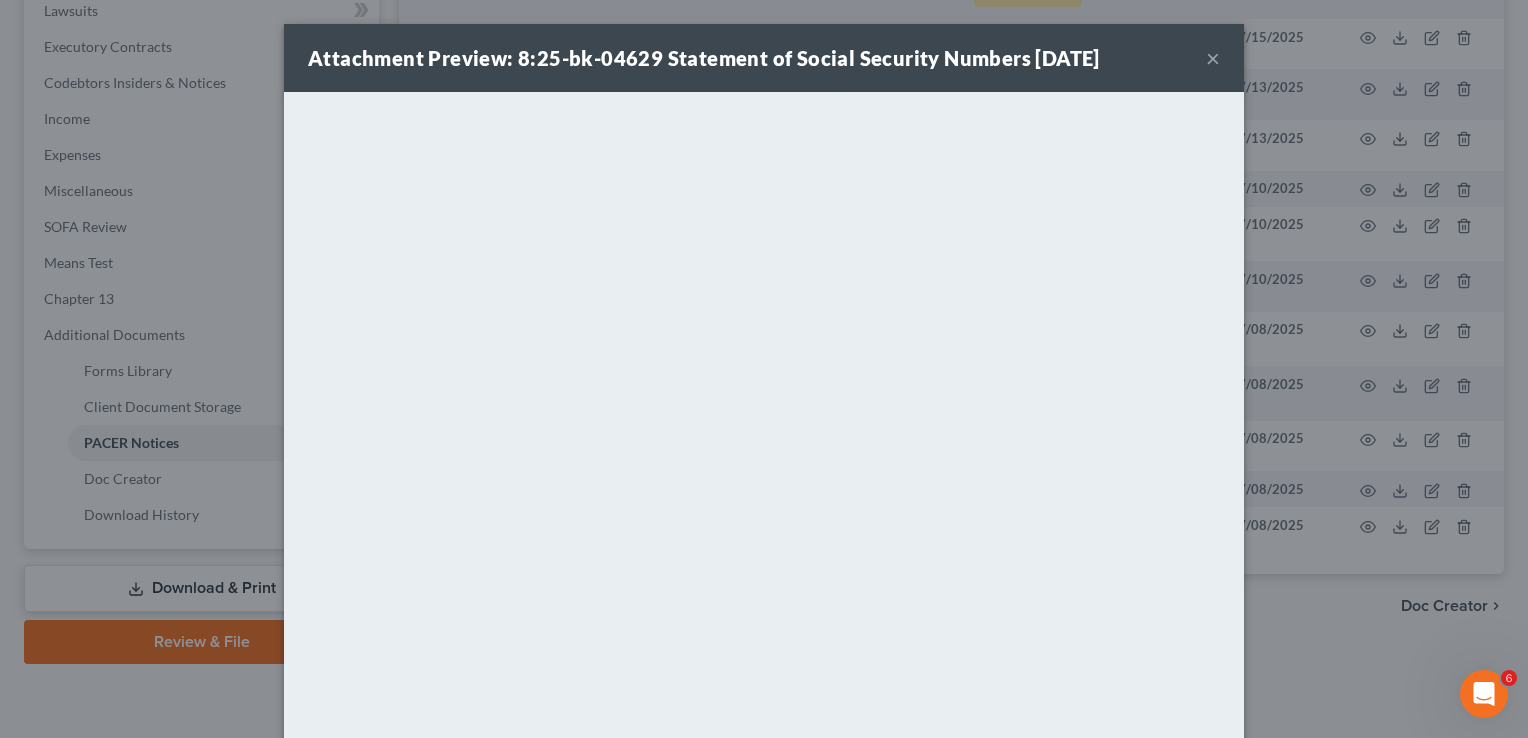 click on "×" at bounding box center [1213, 58] 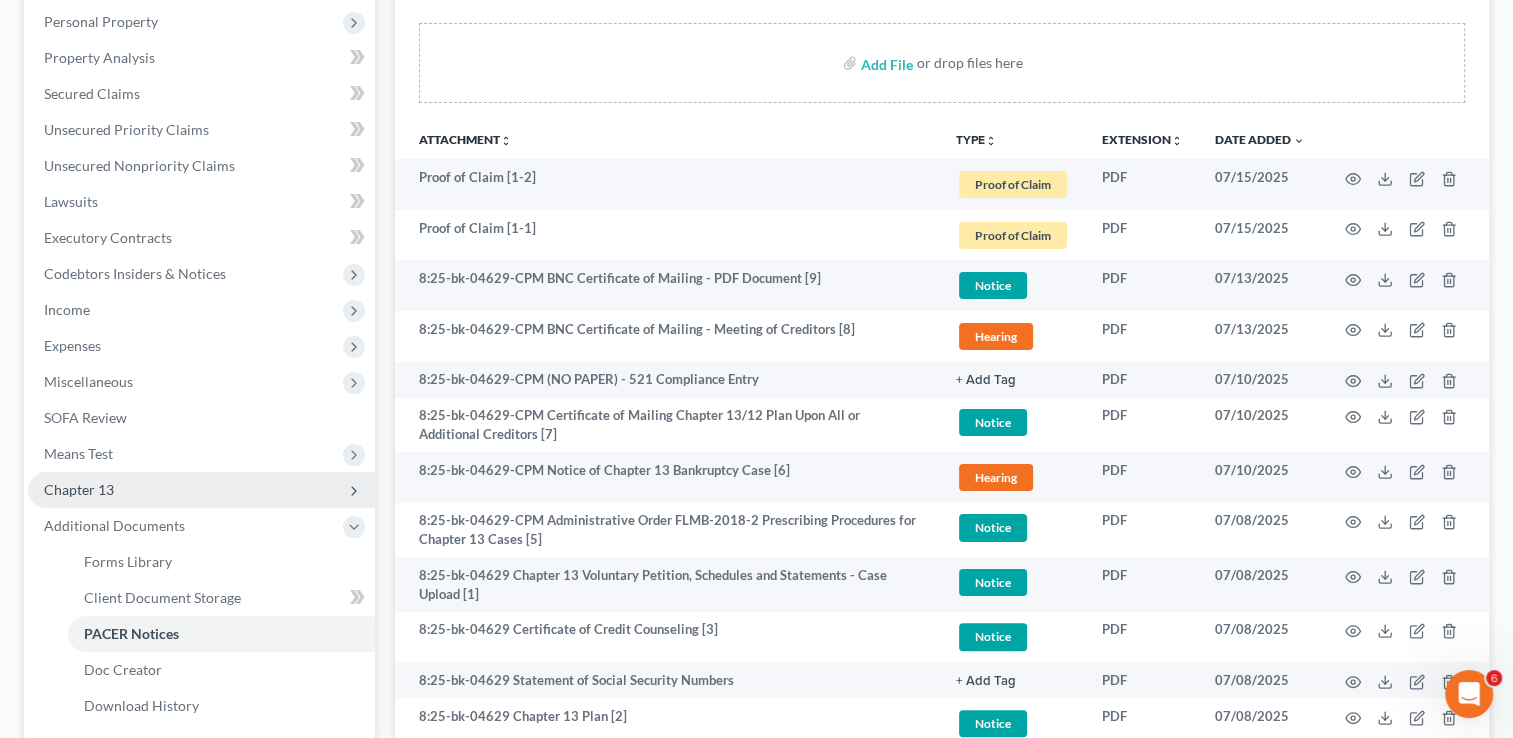 scroll, scrollTop: 347, scrollLeft: 0, axis: vertical 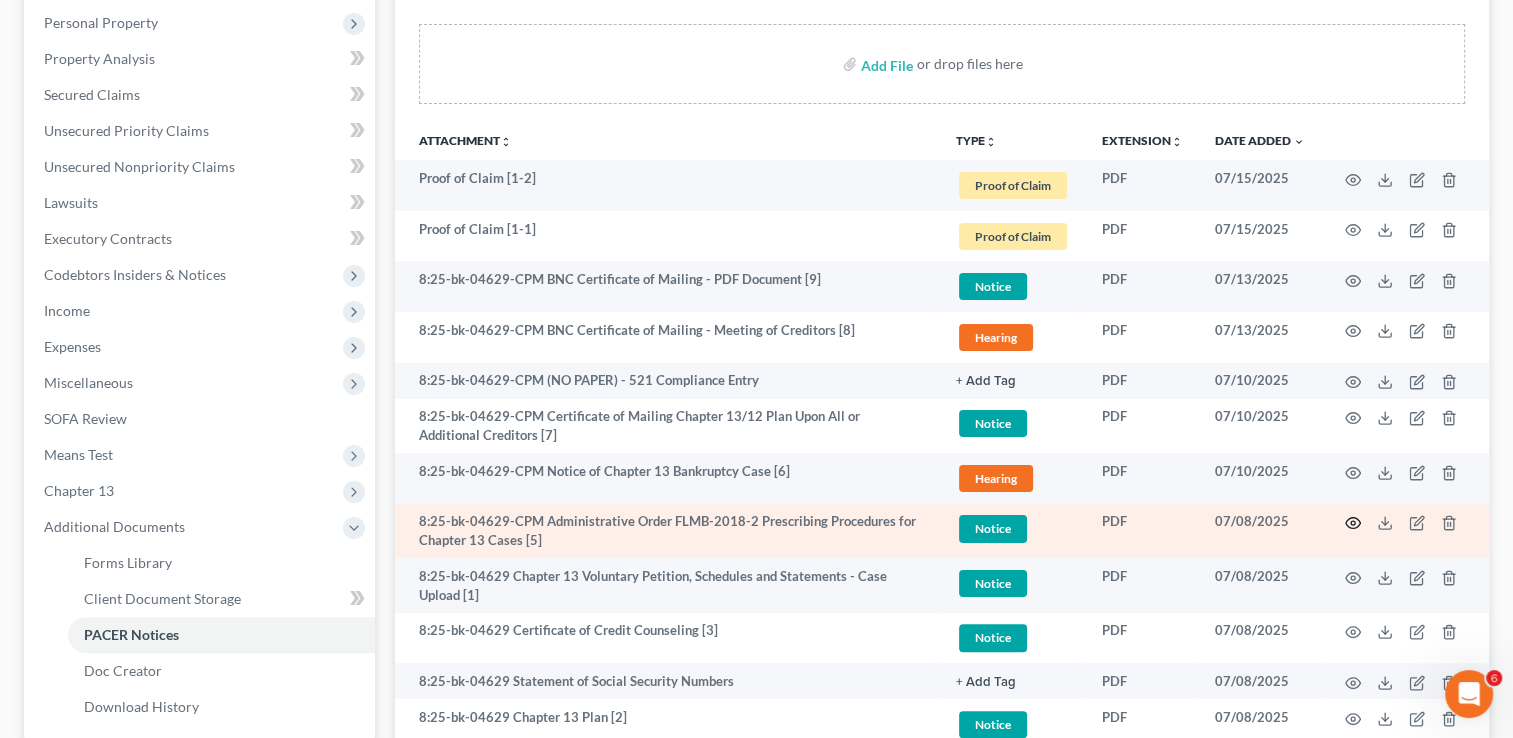 click 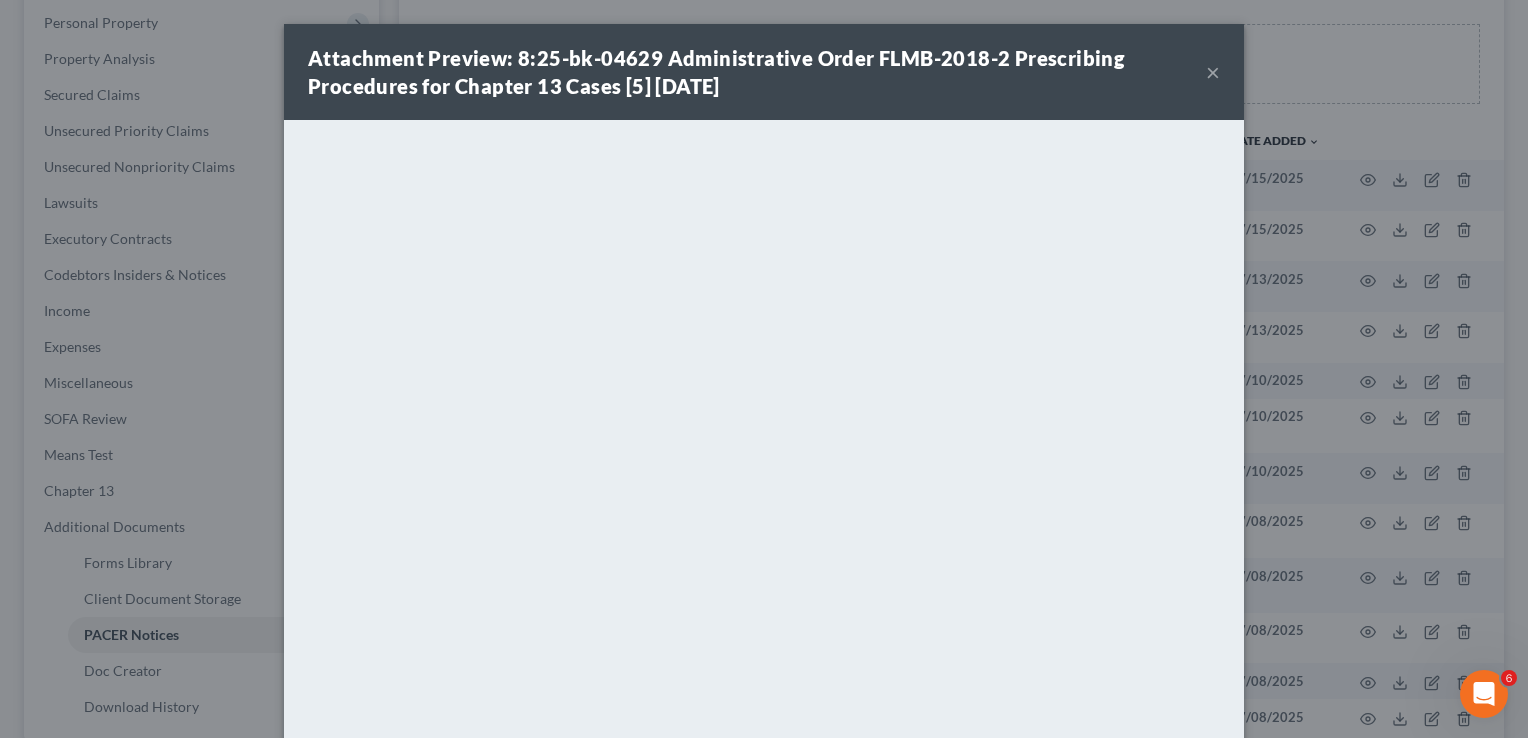 click on "×" at bounding box center [1213, 72] 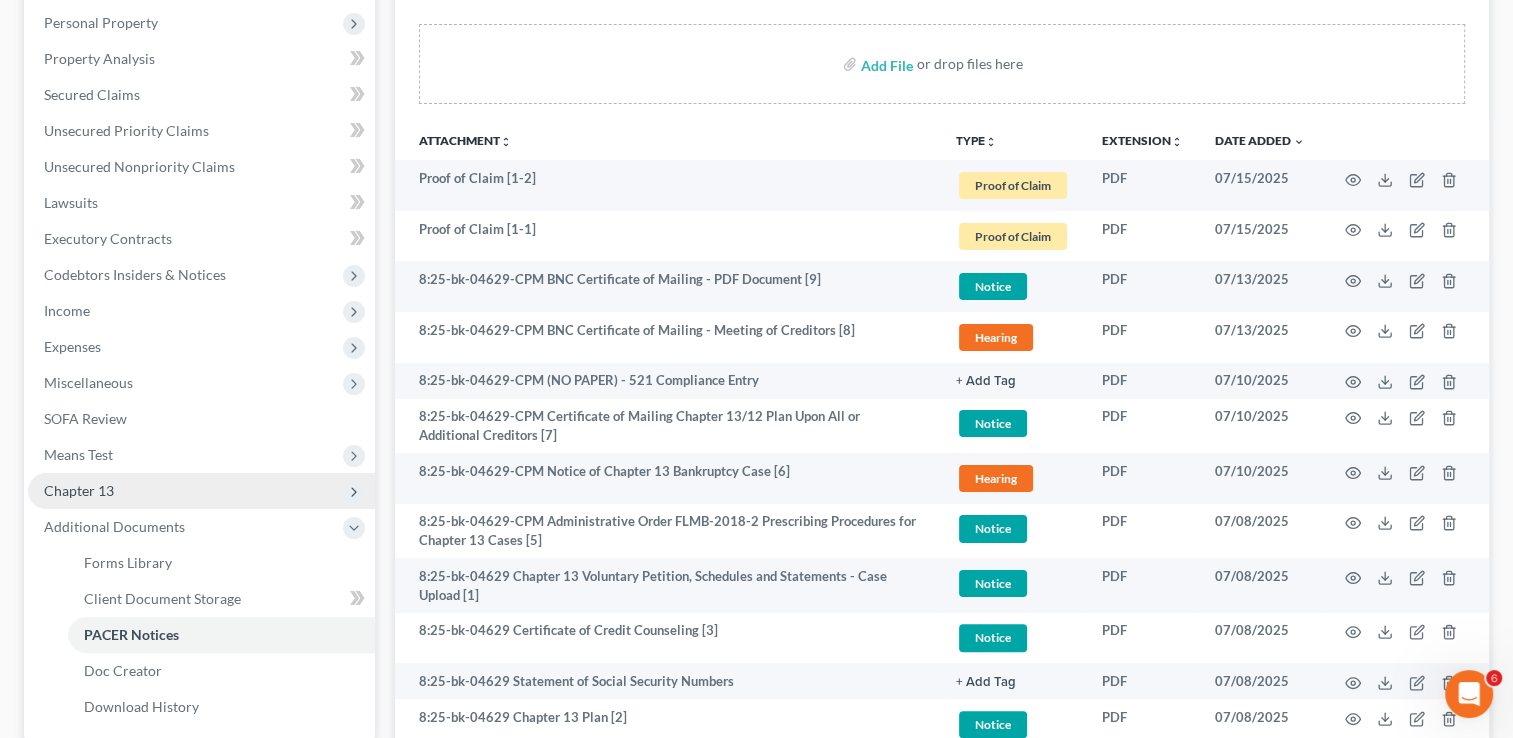 click on "Chapter 13" at bounding box center [201, 491] 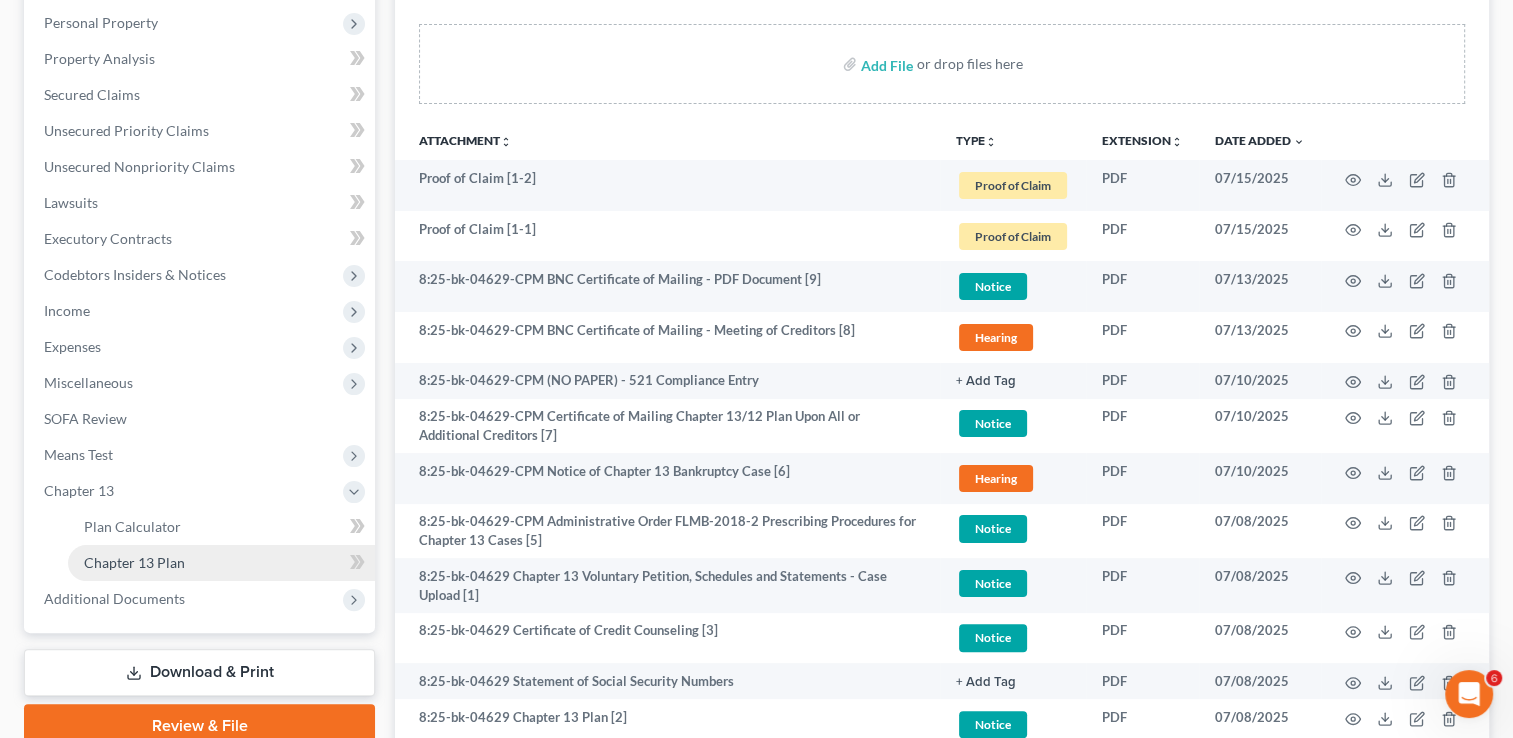 click on "Chapter 13 Plan" at bounding box center (221, 563) 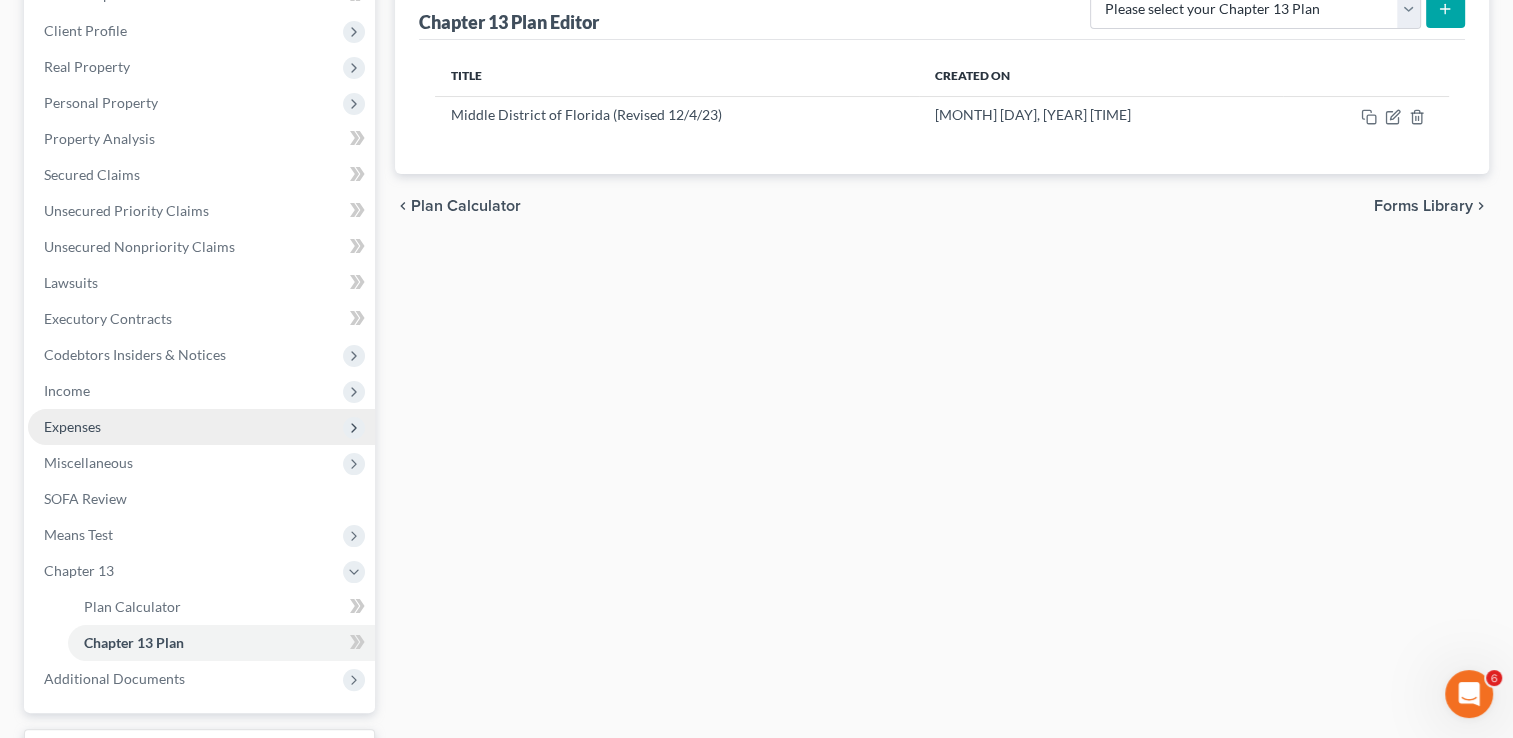 scroll, scrollTop: 268, scrollLeft: 0, axis: vertical 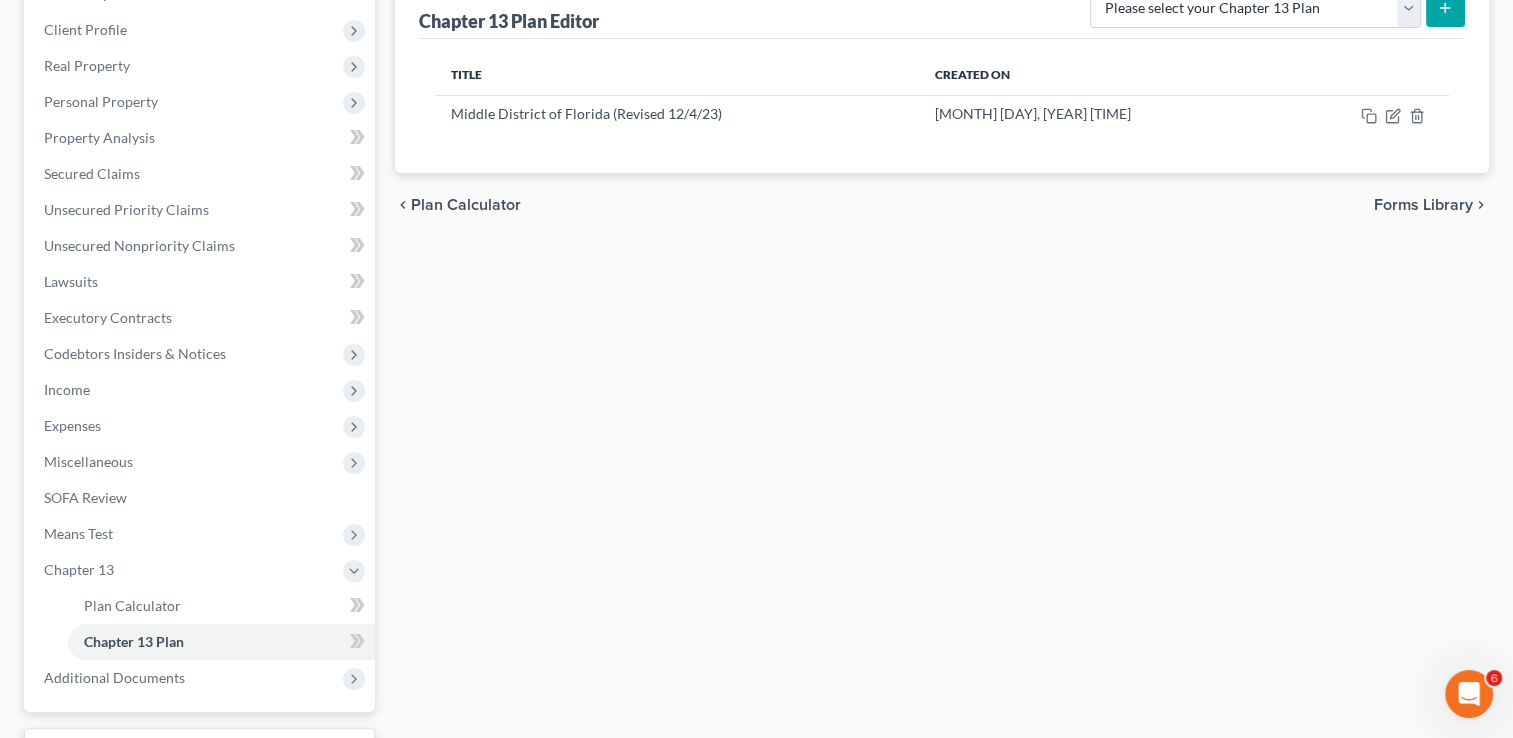 drag, startPoint x: 68, startPoint y: 531, endPoint x: 495, endPoint y: 597, distance: 432.0706 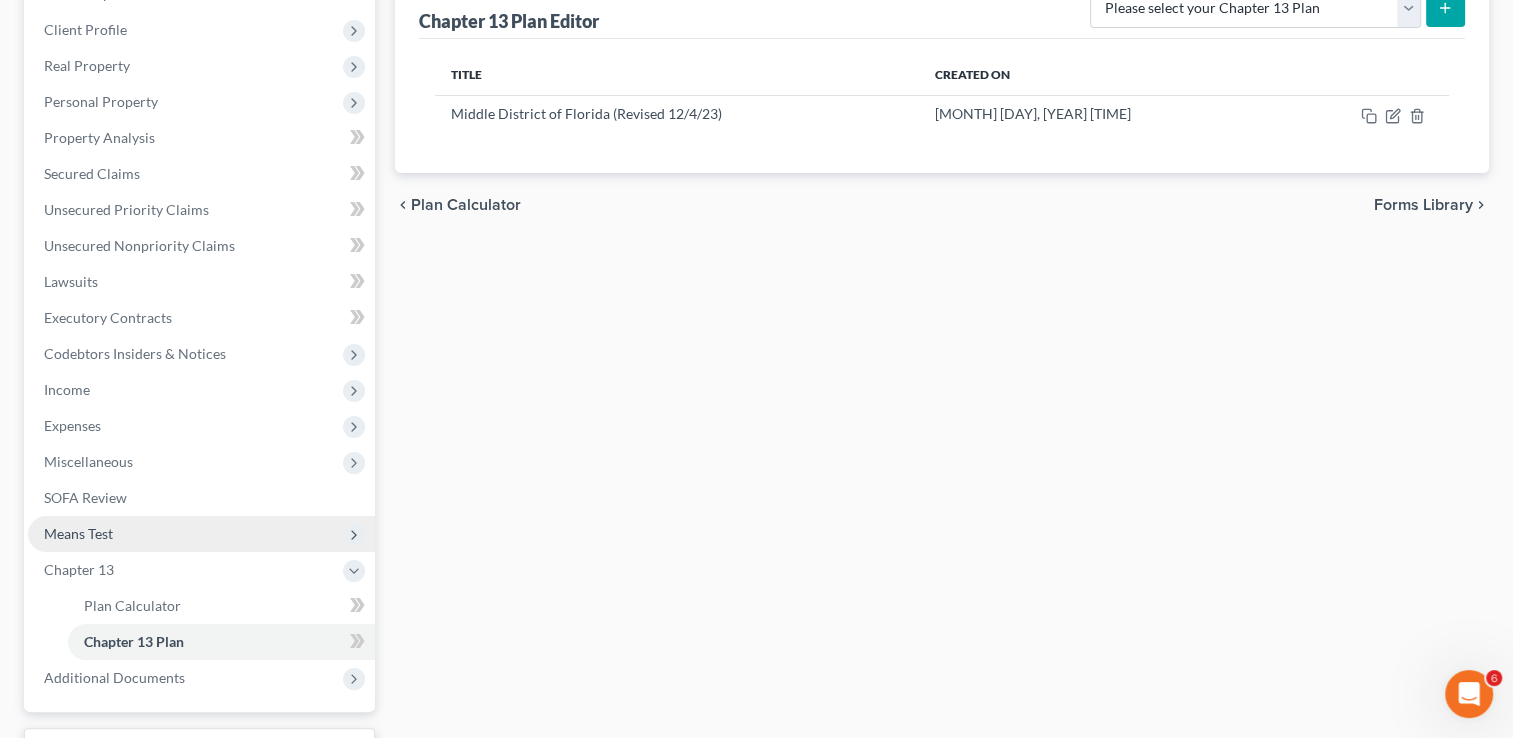click on "Means Test" at bounding box center (201, 534) 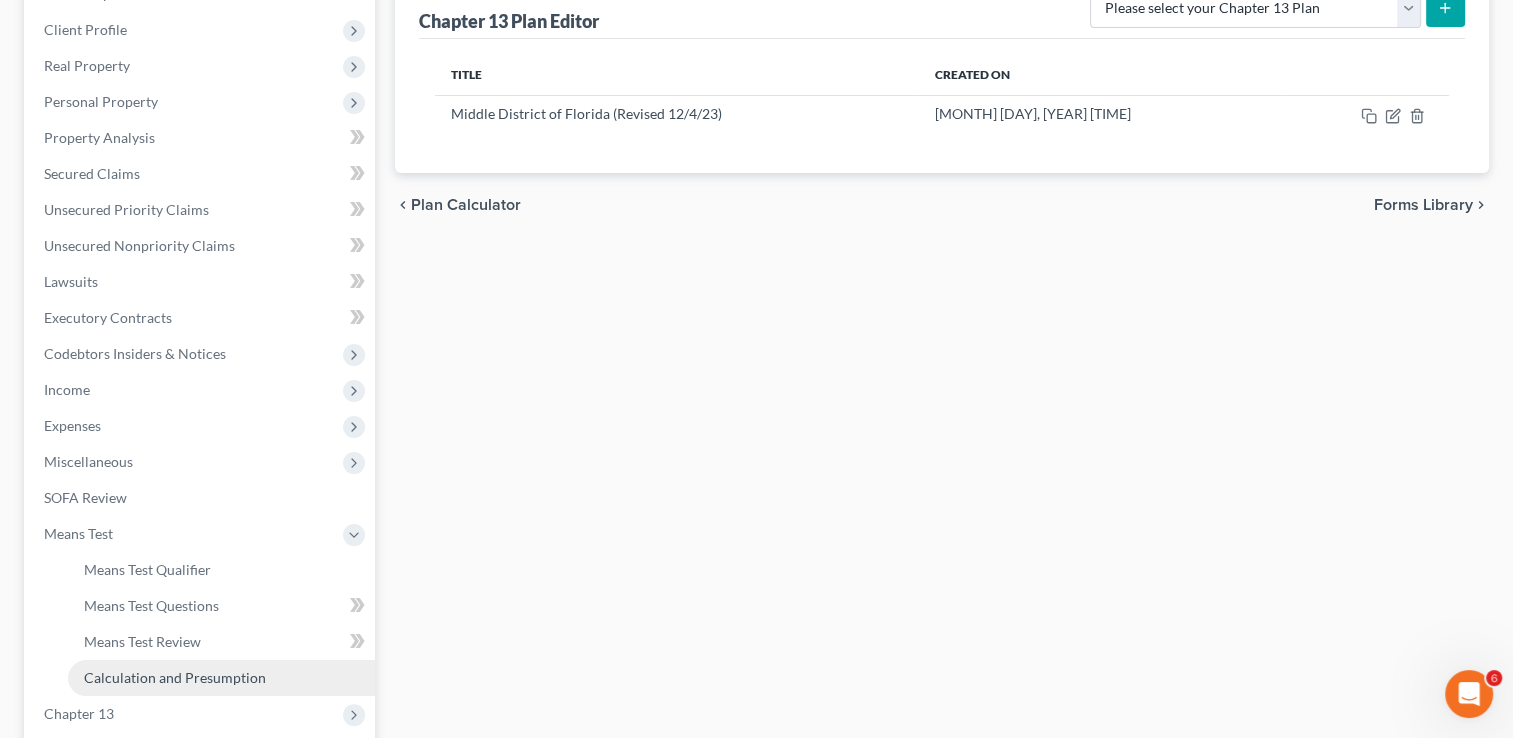click on "Calculation and Presumption" at bounding box center (175, 677) 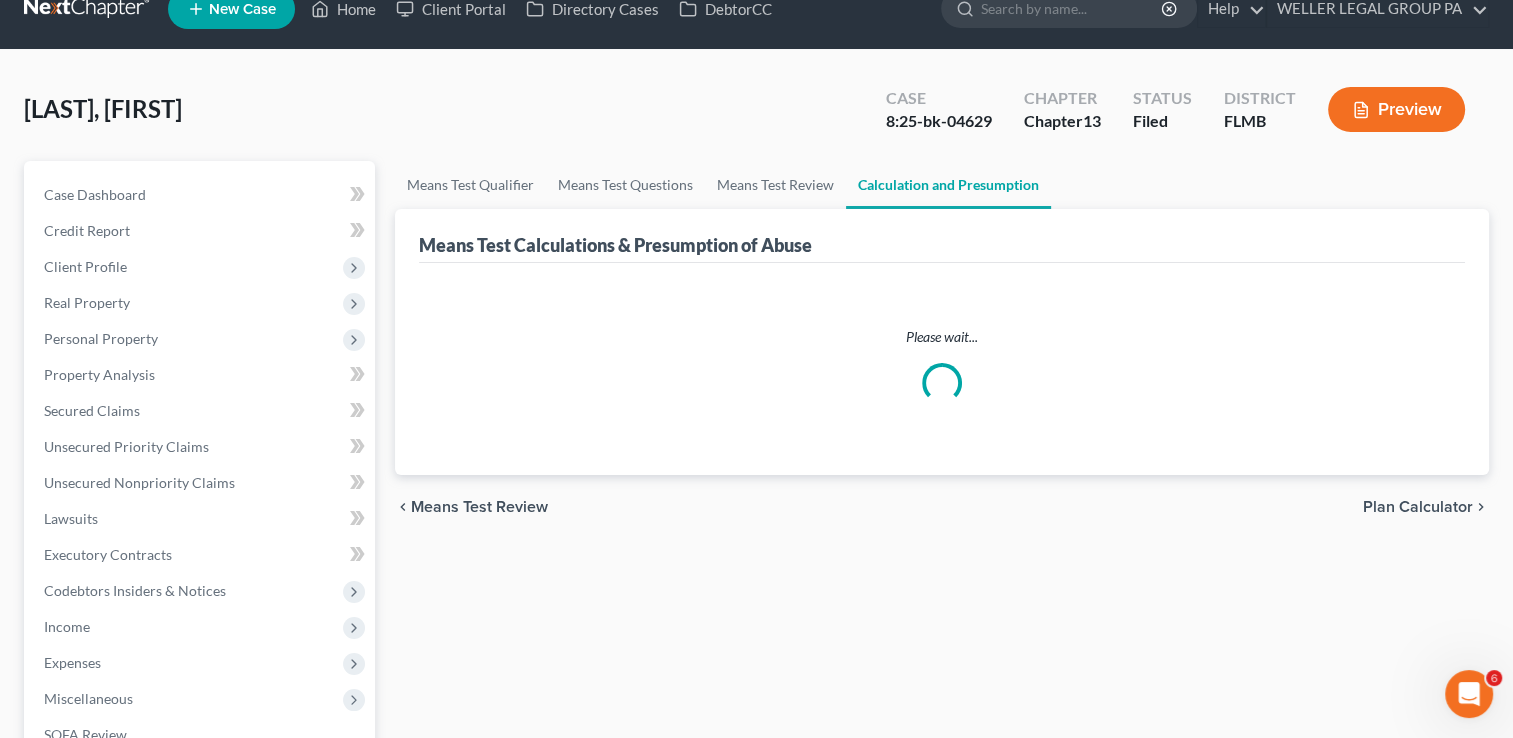 scroll, scrollTop: 0, scrollLeft: 0, axis: both 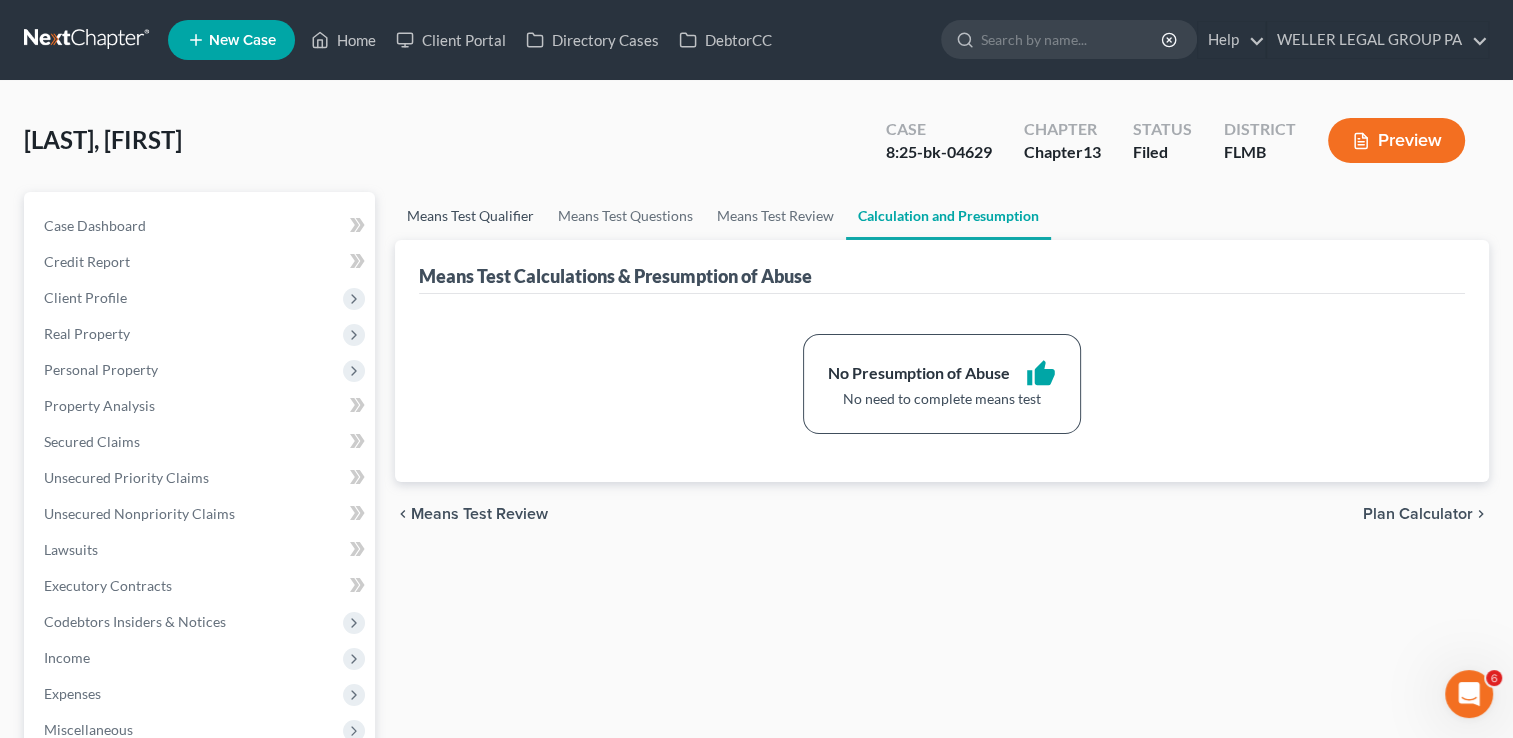 click on "Means Test Qualifier" at bounding box center (470, 216) 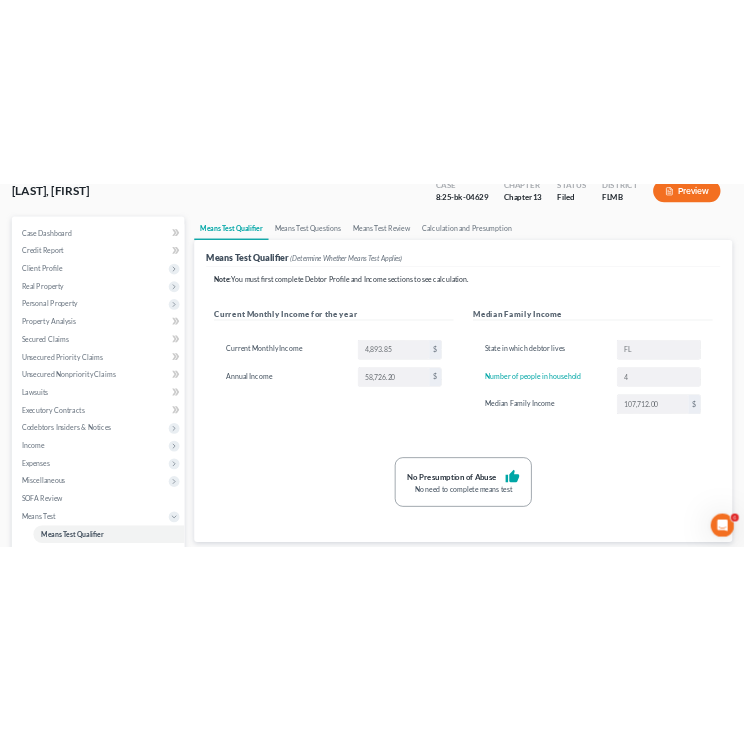 scroll, scrollTop: 144, scrollLeft: 0, axis: vertical 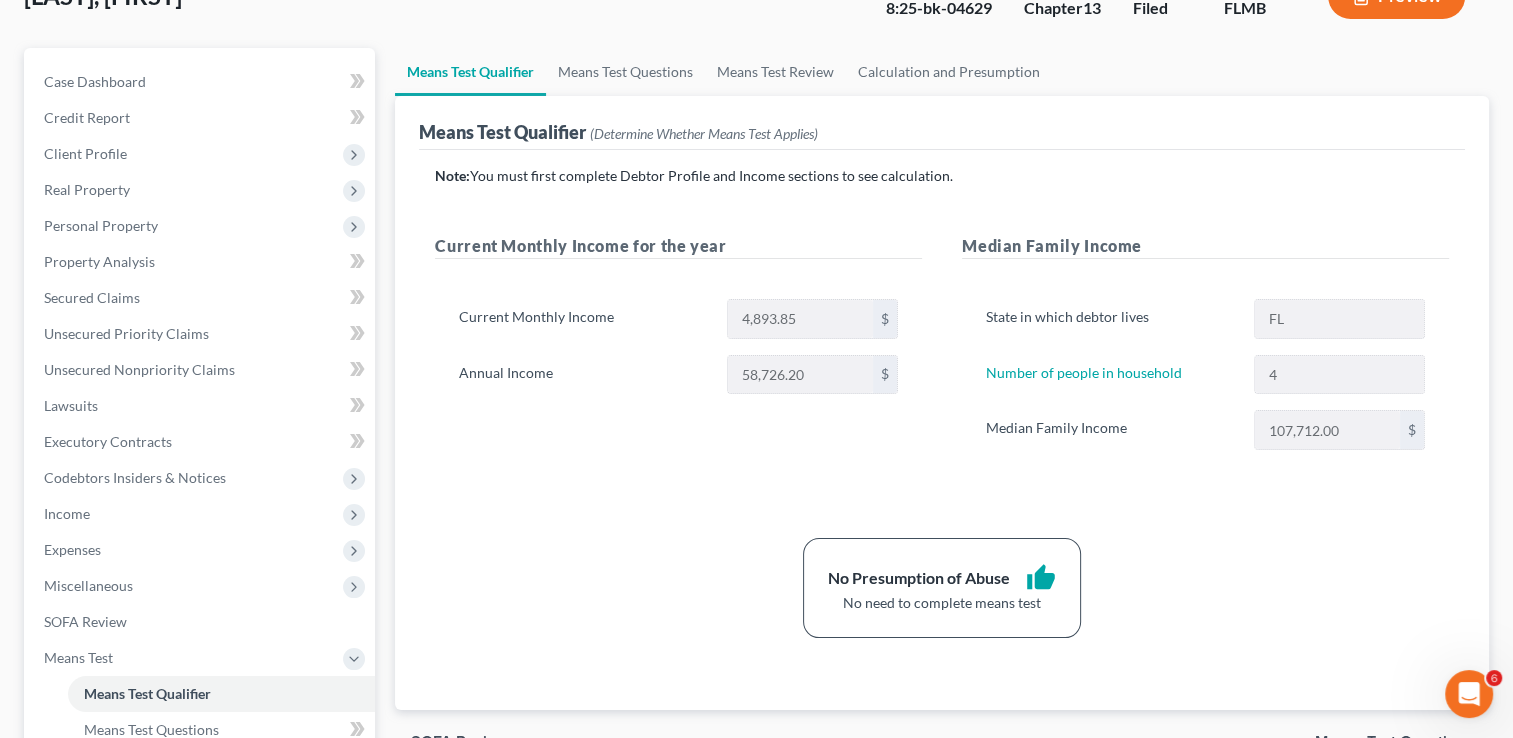click on "Annual Income 58,726.20 $" at bounding box center [678, 375] 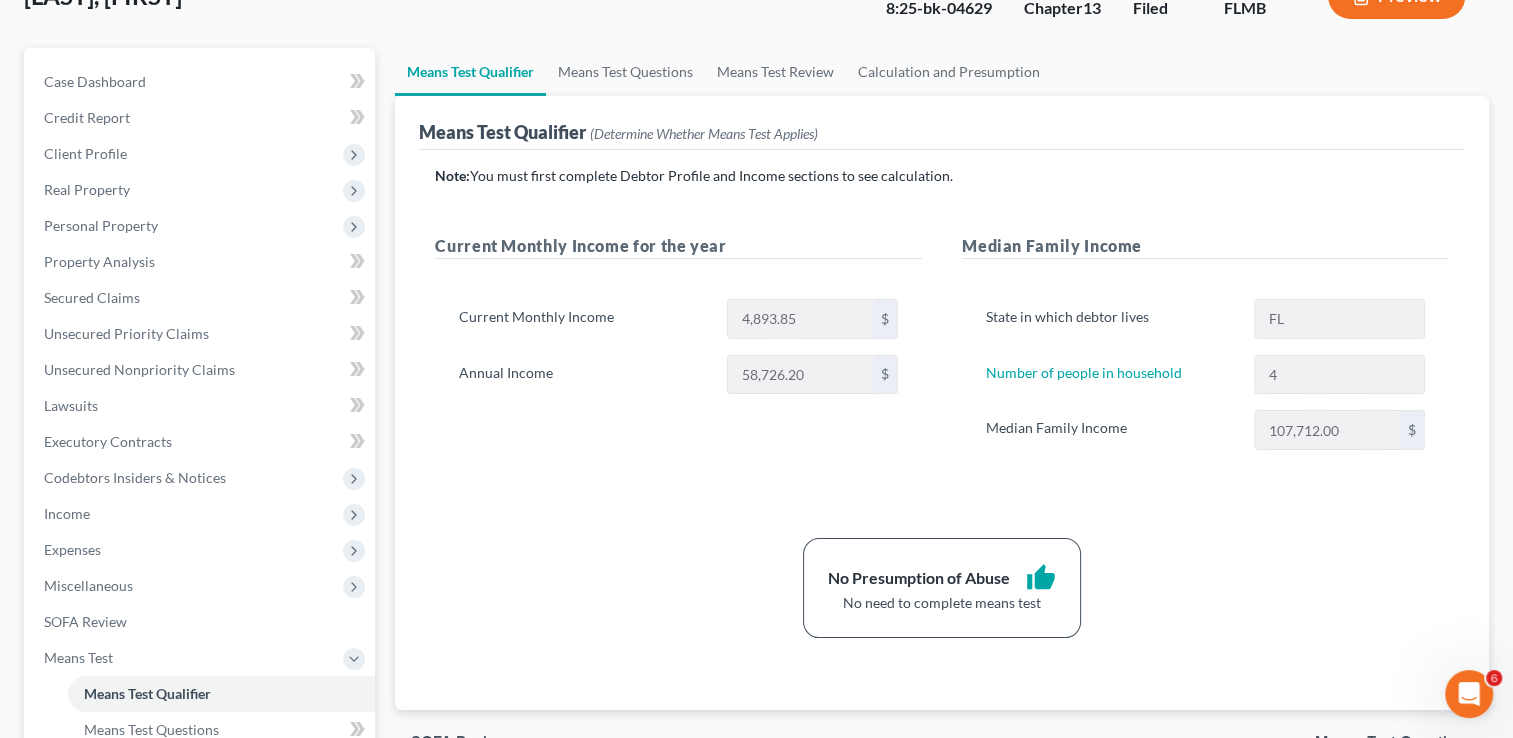 click on "Note:  You must first complete Debtor Profile and Income sections to see calculation. Current Monthly Income for the year Current Monthly Income 4,893.85 $ Annual Income 58,726.20 $ Median Family Income State in which debtor lives FL Number of people in household 4 Median Family Income 107,712.00 $ No Presumption of Abuse thumb_up No need to complete means test" at bounding box center (942, 402) 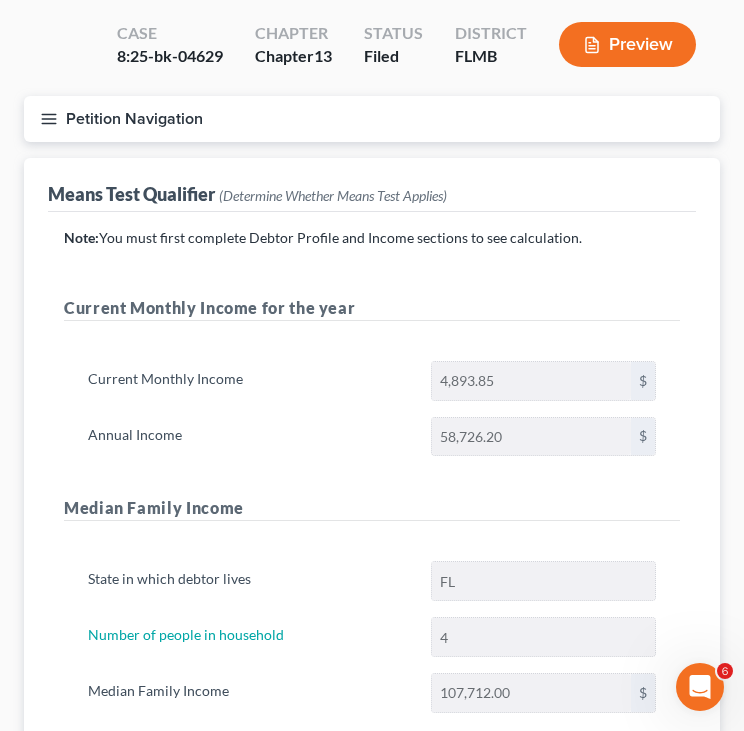 click on "Petition Navigation" at bounding box center [372, 119] 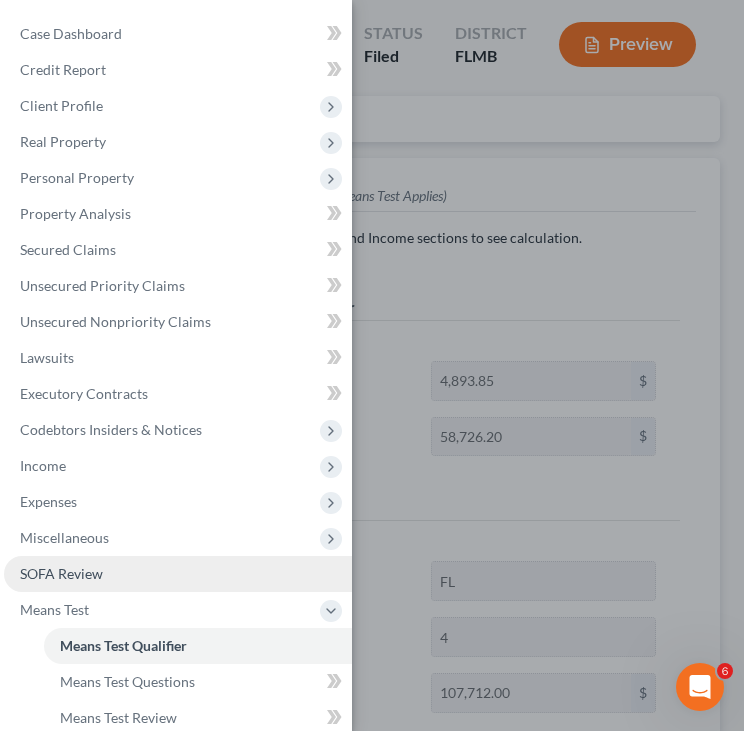 scroll, scrollTop: 200, scrollLeft: 0, axis: vertical 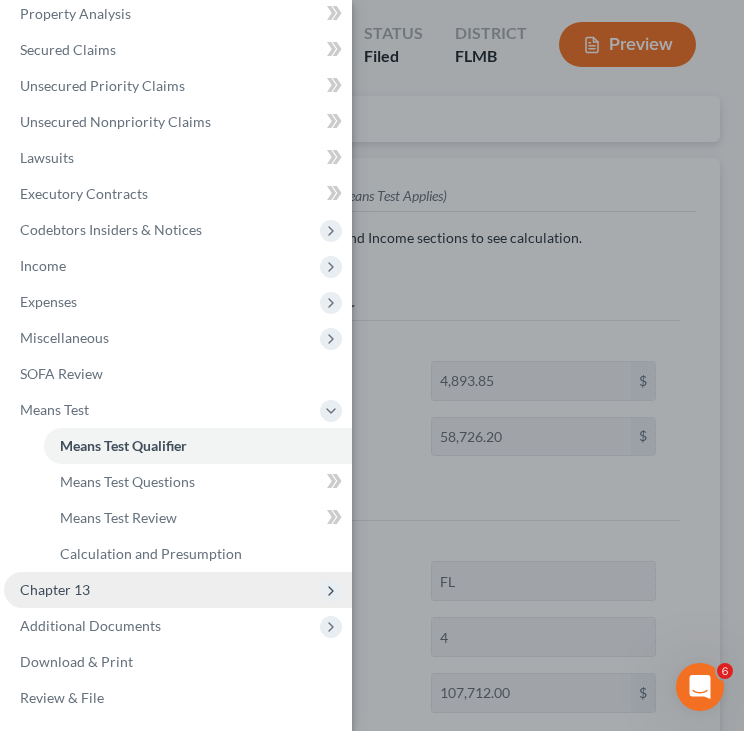 click on "Chapter 13" at bounding box center (178, 590) 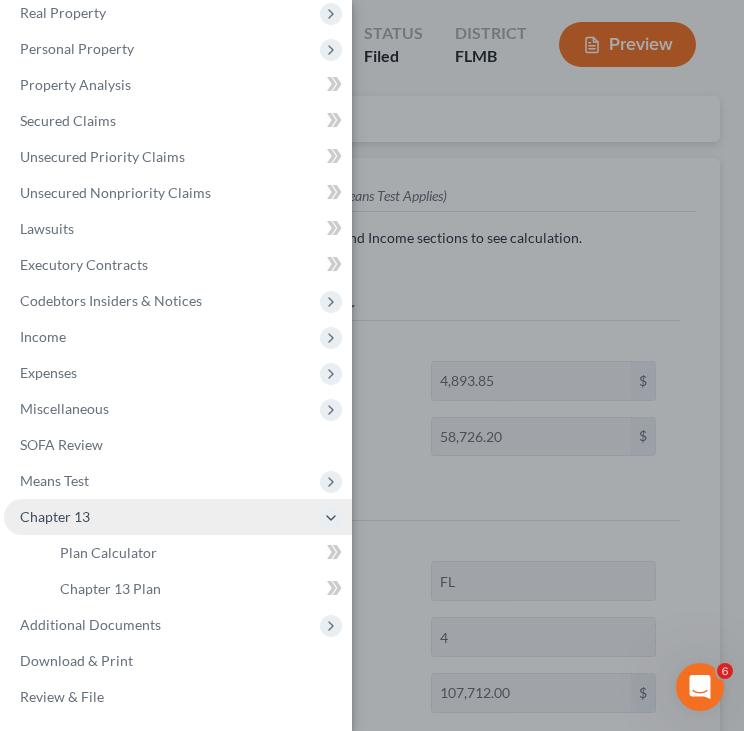 scroll, scrollTop: 128, scrollLeft: 0, axis: vertical 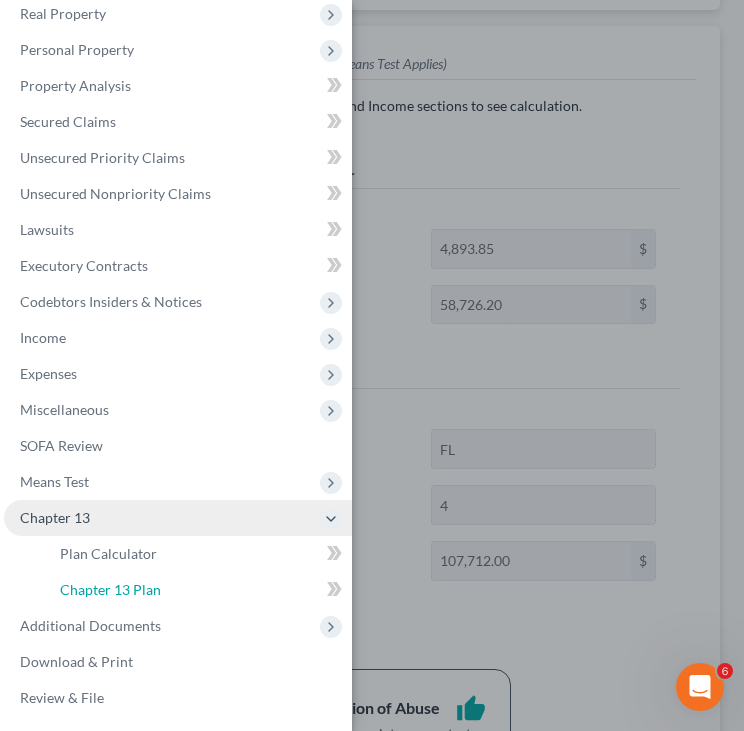 click on "Chapter 13 Plan" at bounding box center [110, 589] 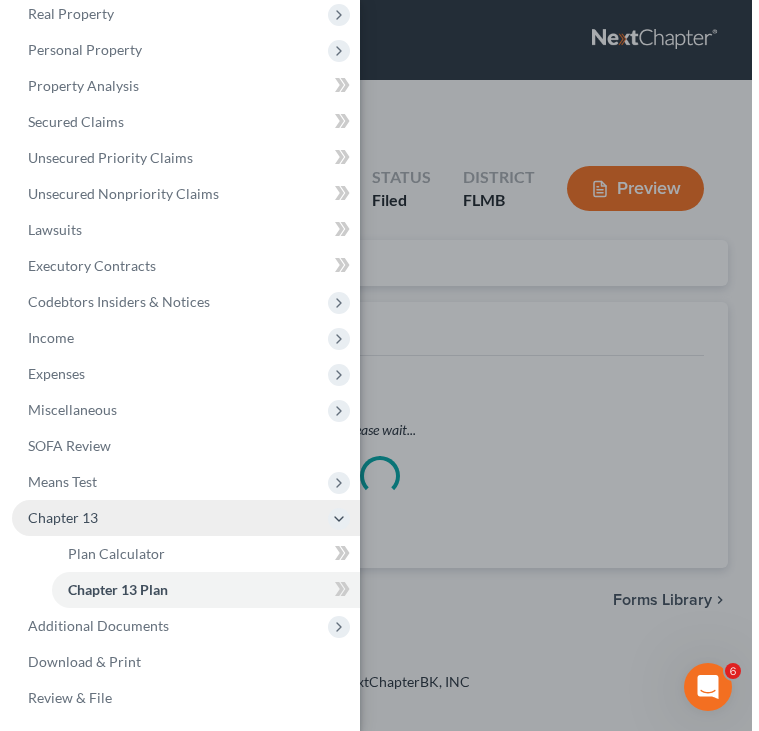 scroll, scrollTop: 0, scrollLeft: 0, axis: both 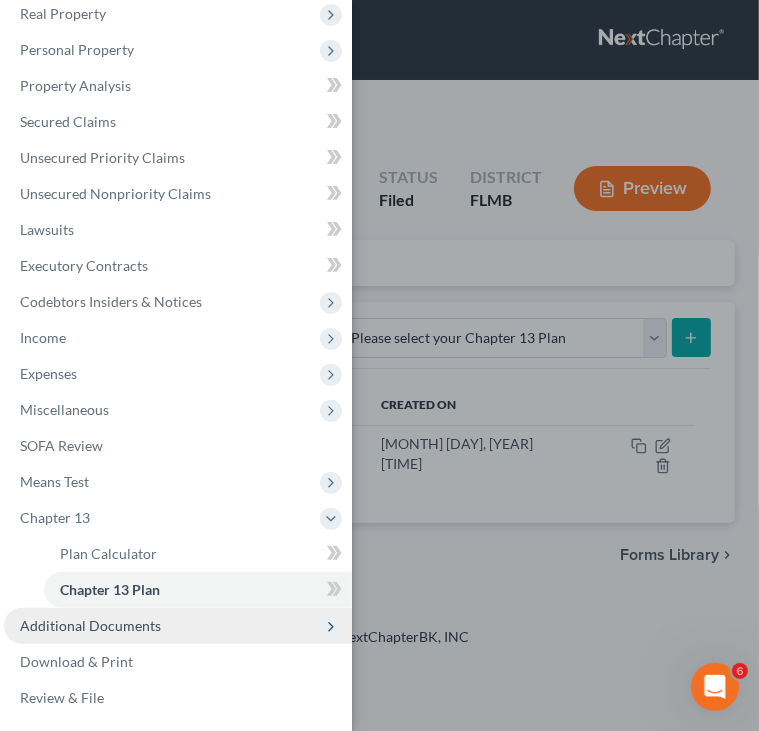 click on "Additional Documents" at bounding box center [90, 625] 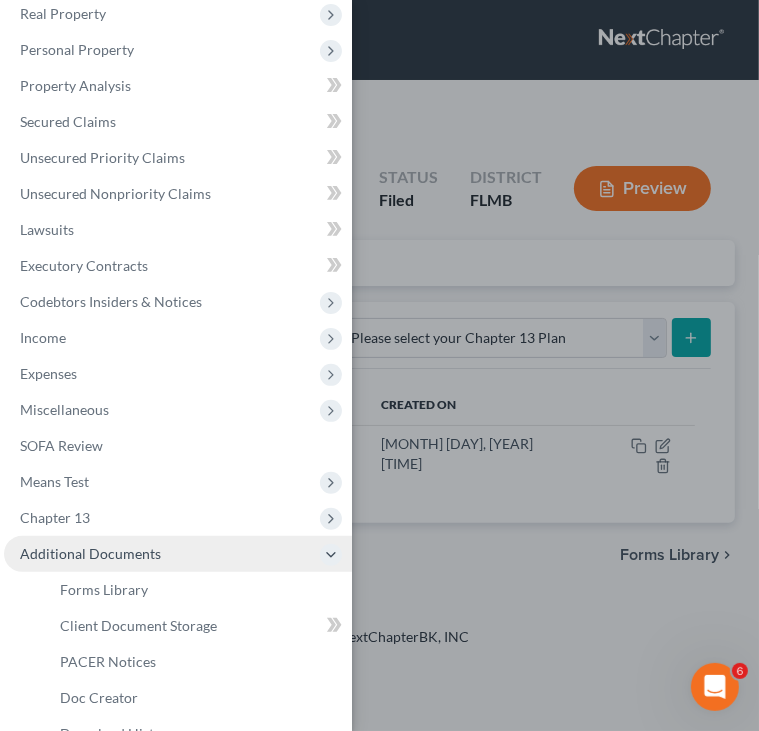 click on "Additional Documents" at bounding box center (178, 554) 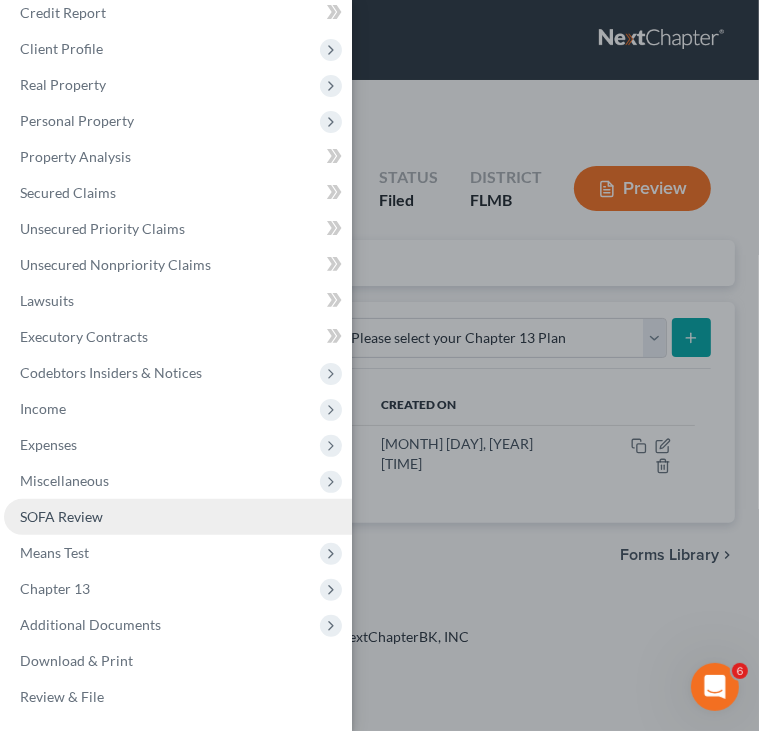 scroll, scrollTop: 56, scrollLeft: 0, axis: vertical 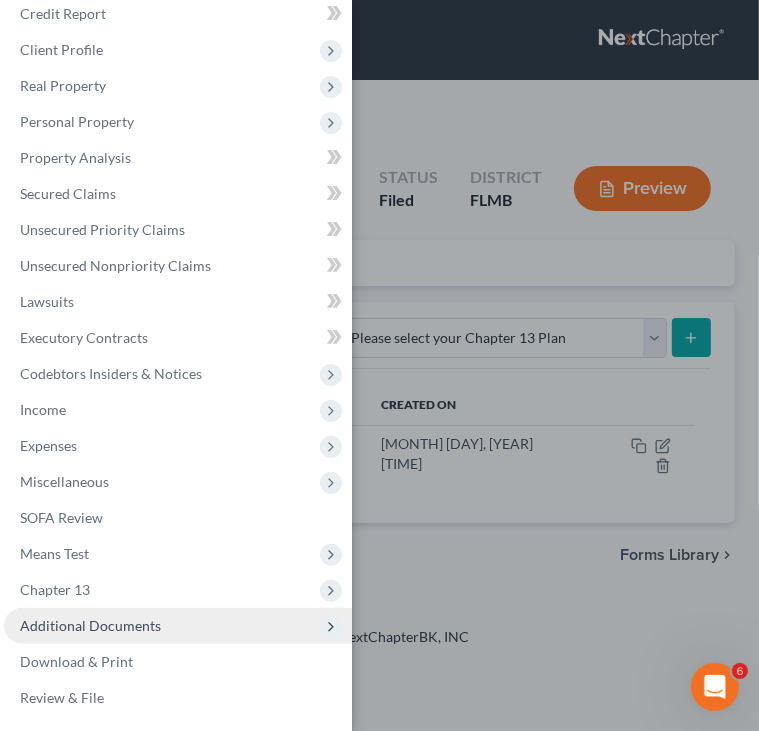click on "Additional Documents" at bounding box center [90, 625] 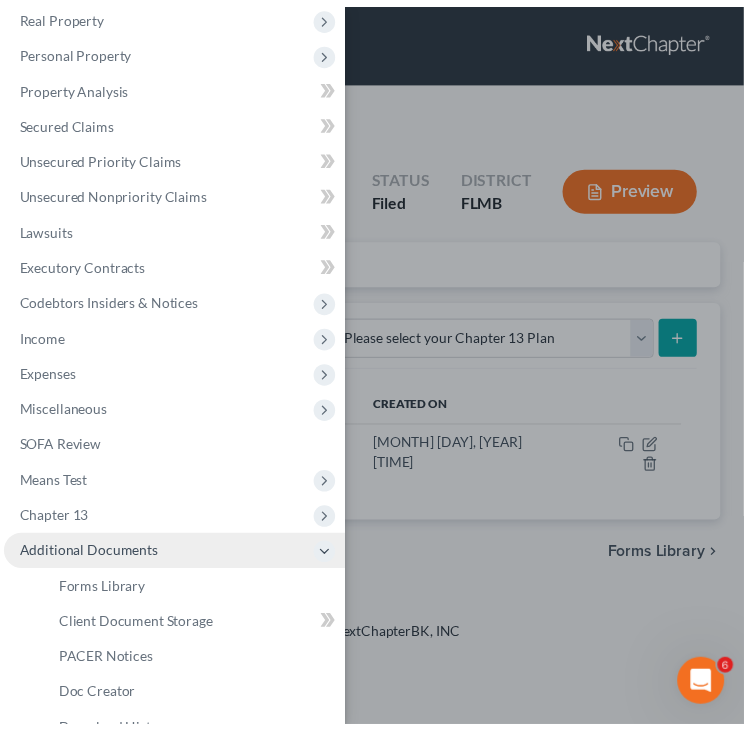 scroll, scrollTop: 236, scrollLeft: 0, axis: vertical 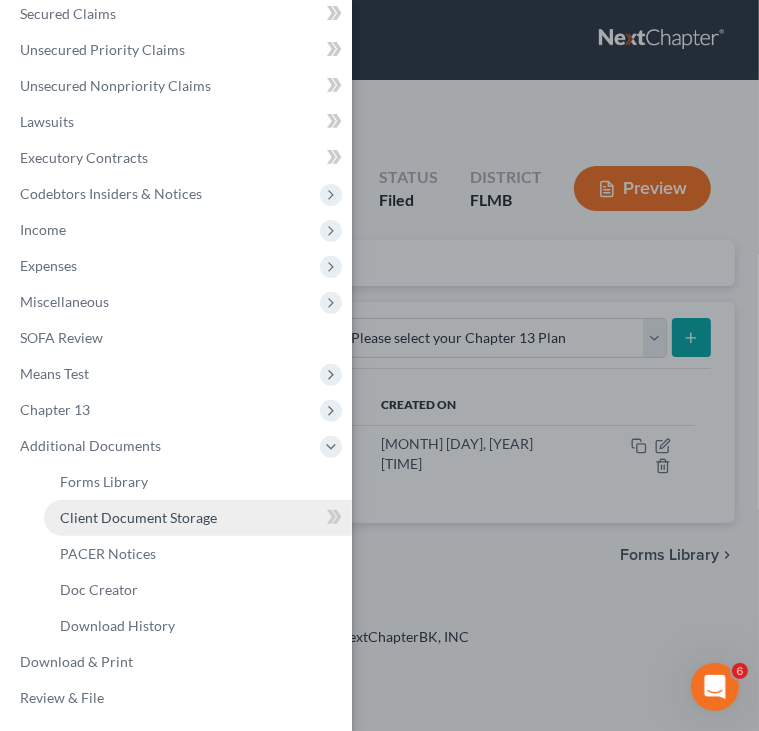 click on "Client Document Storage" at bounding box center (138, 517) 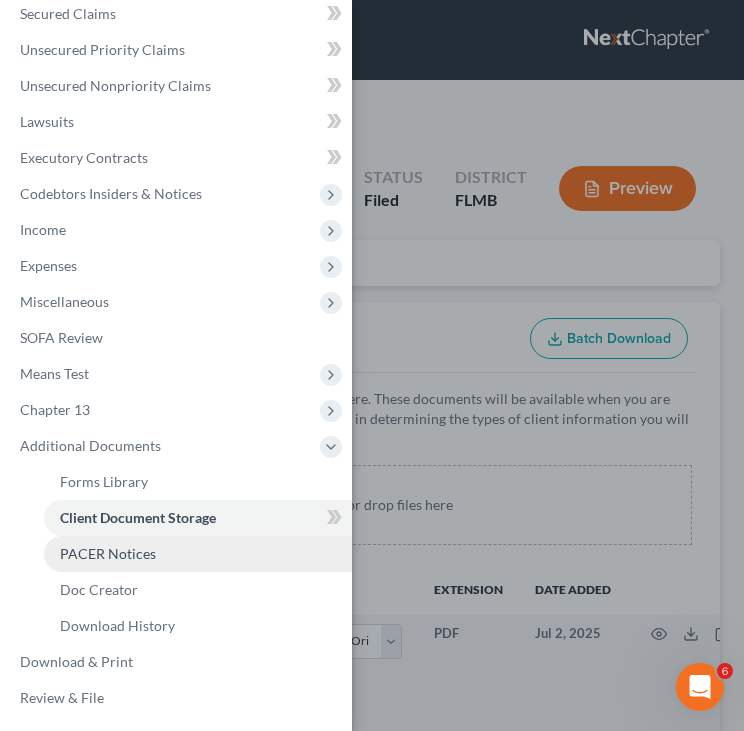 click on "PACER Notices" at bounding box center [108, 553] 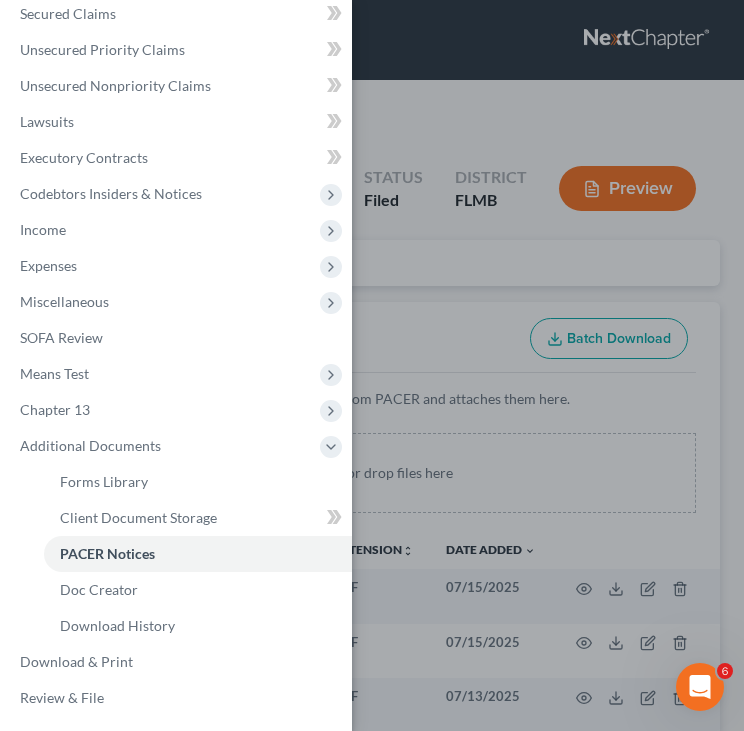 click on "Case Dashboard
Payments
Invoices
Payments
Payments
Credit Report
Client Profile" at bounding box center [372, 365] 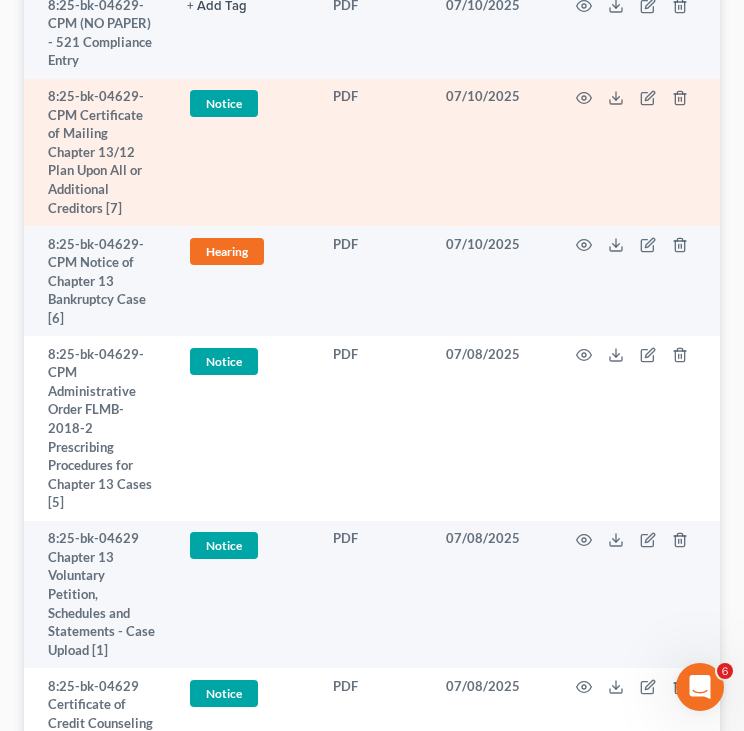 scroll, scrollTop: 914, scrollLeft: 0, axis: vertical 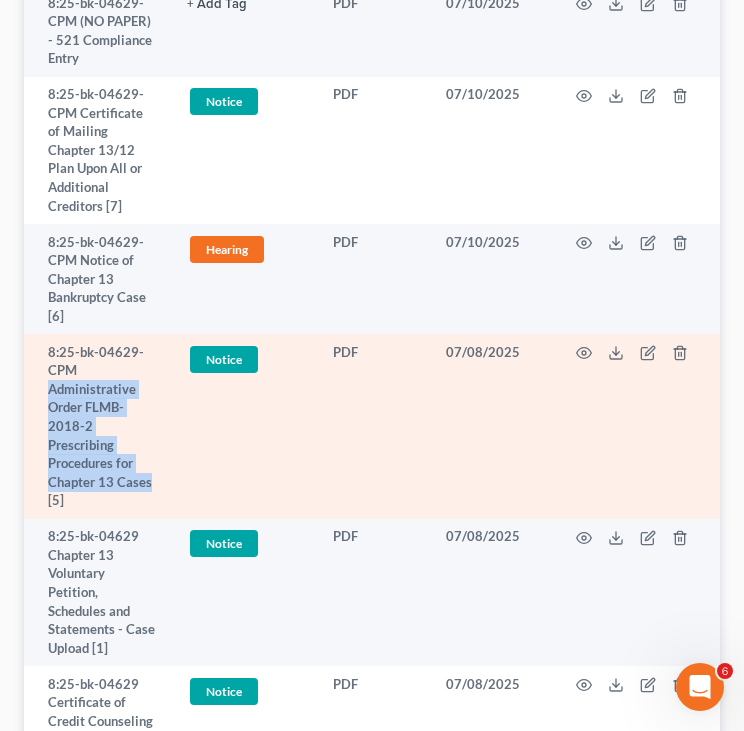 drag, startPoint x: 47, startPoint y: 388, endPoint x: 161, endPoint y: 486, distance: 150.33296 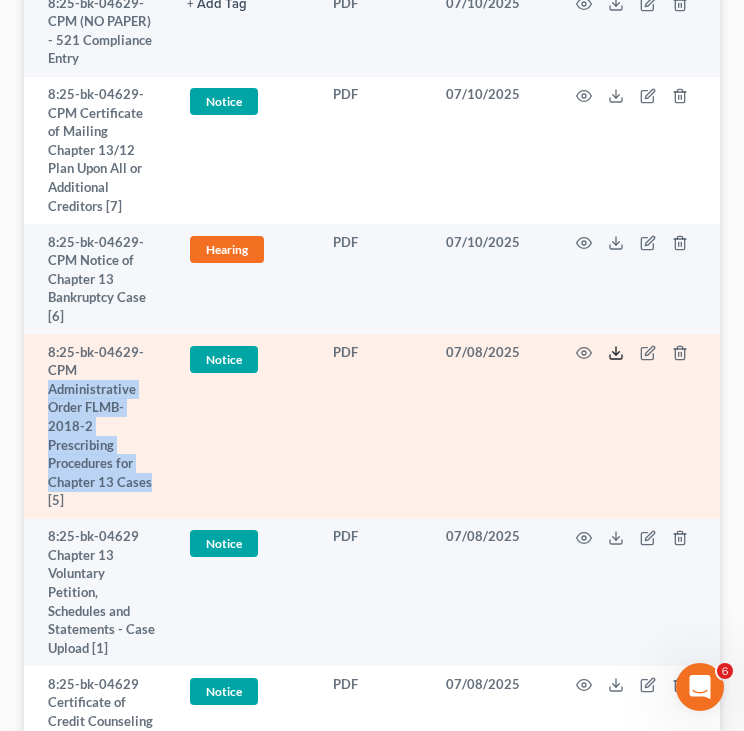 click 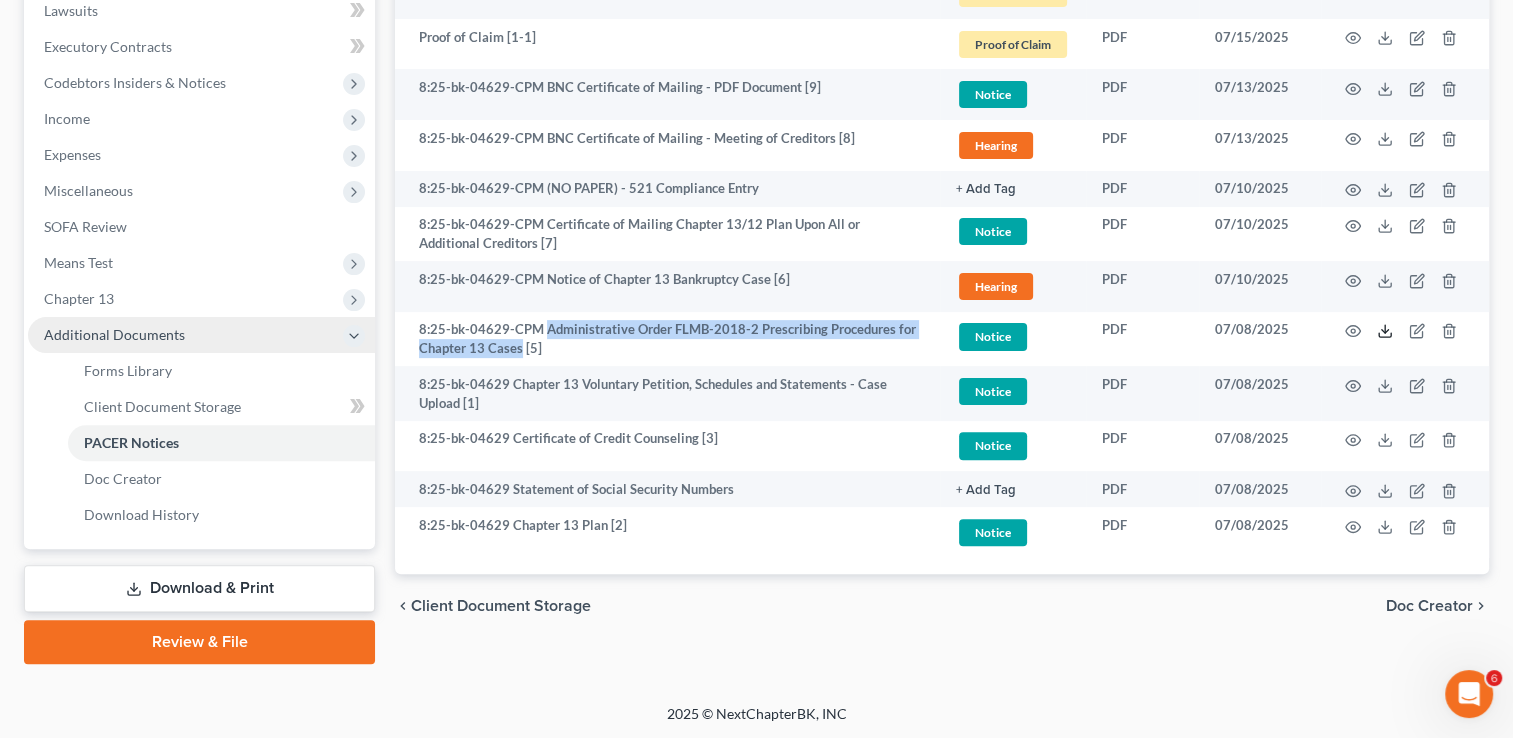 scroll, scrollTop: 0, scrollLeft: 0, axis: both 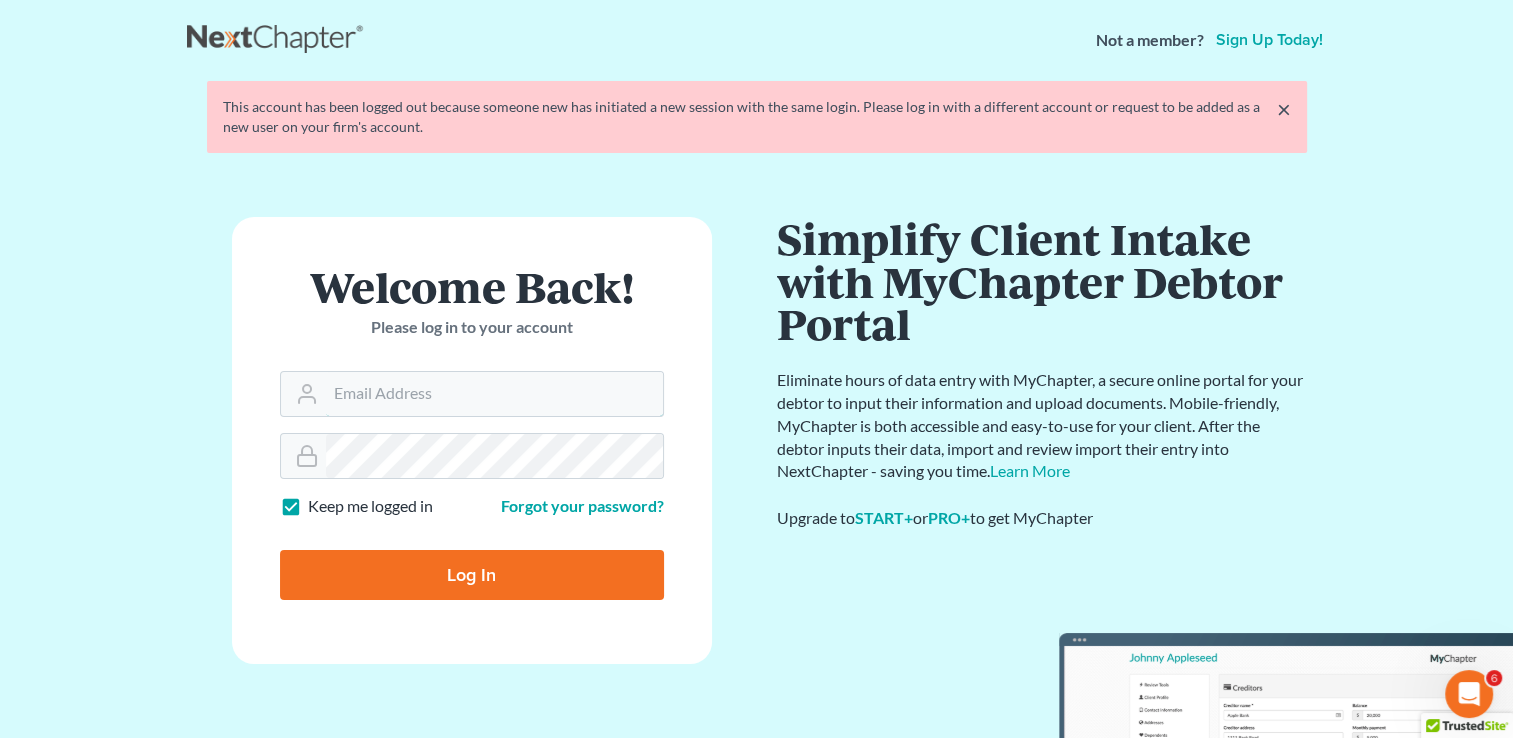 type on "[EMAIL]" 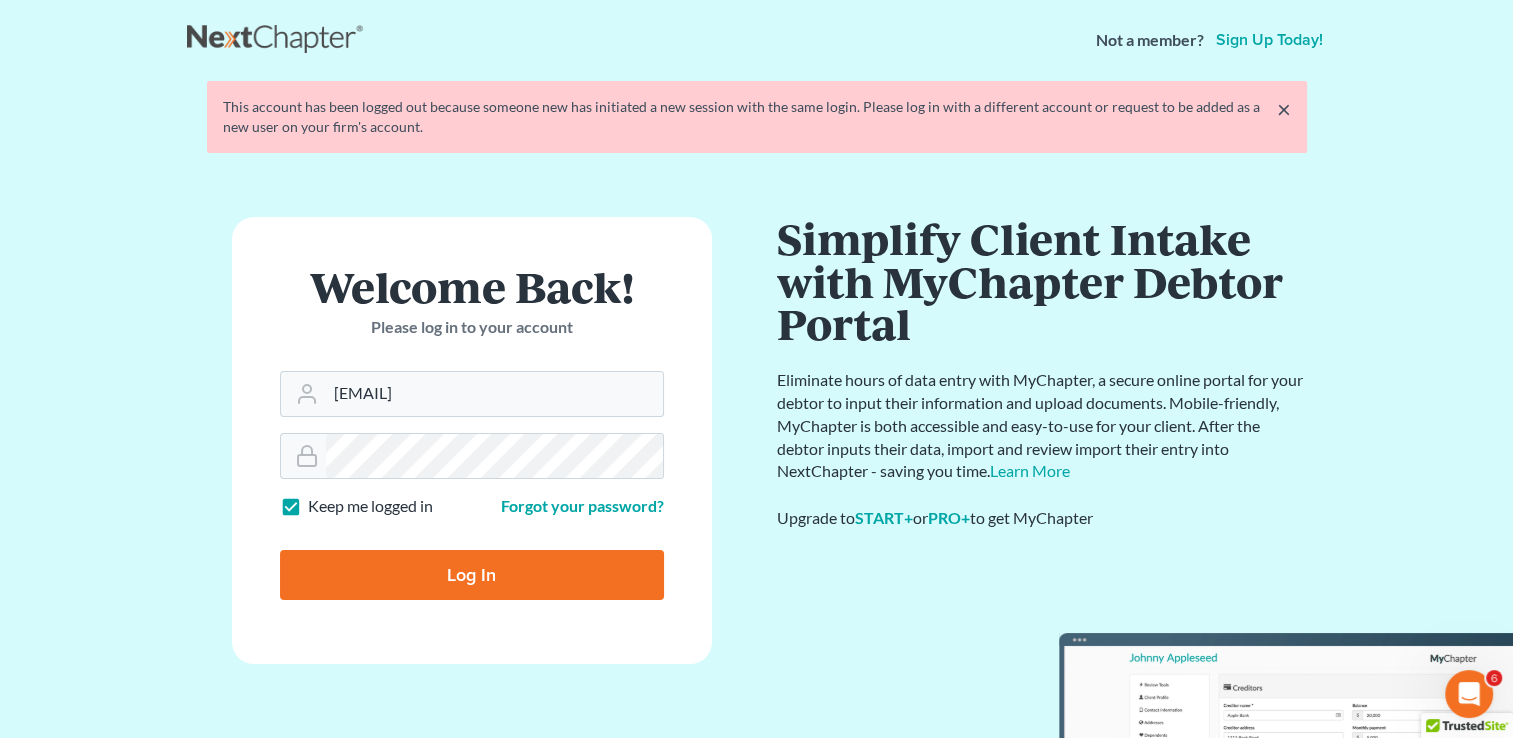 click on "Log In" at bounding box center (472, 575) 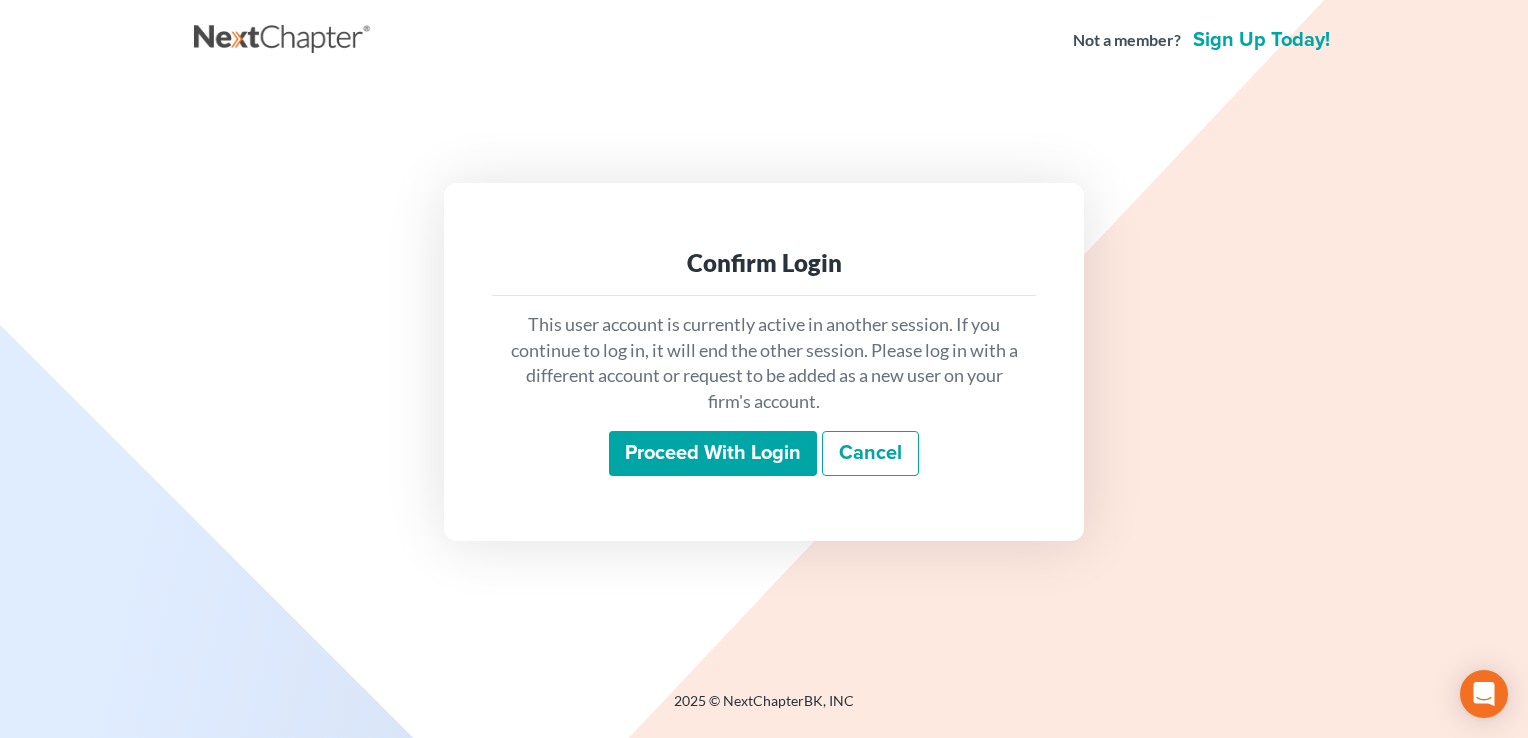 scroll, scrollTop: 0, scrollLeft: 0, axis: both 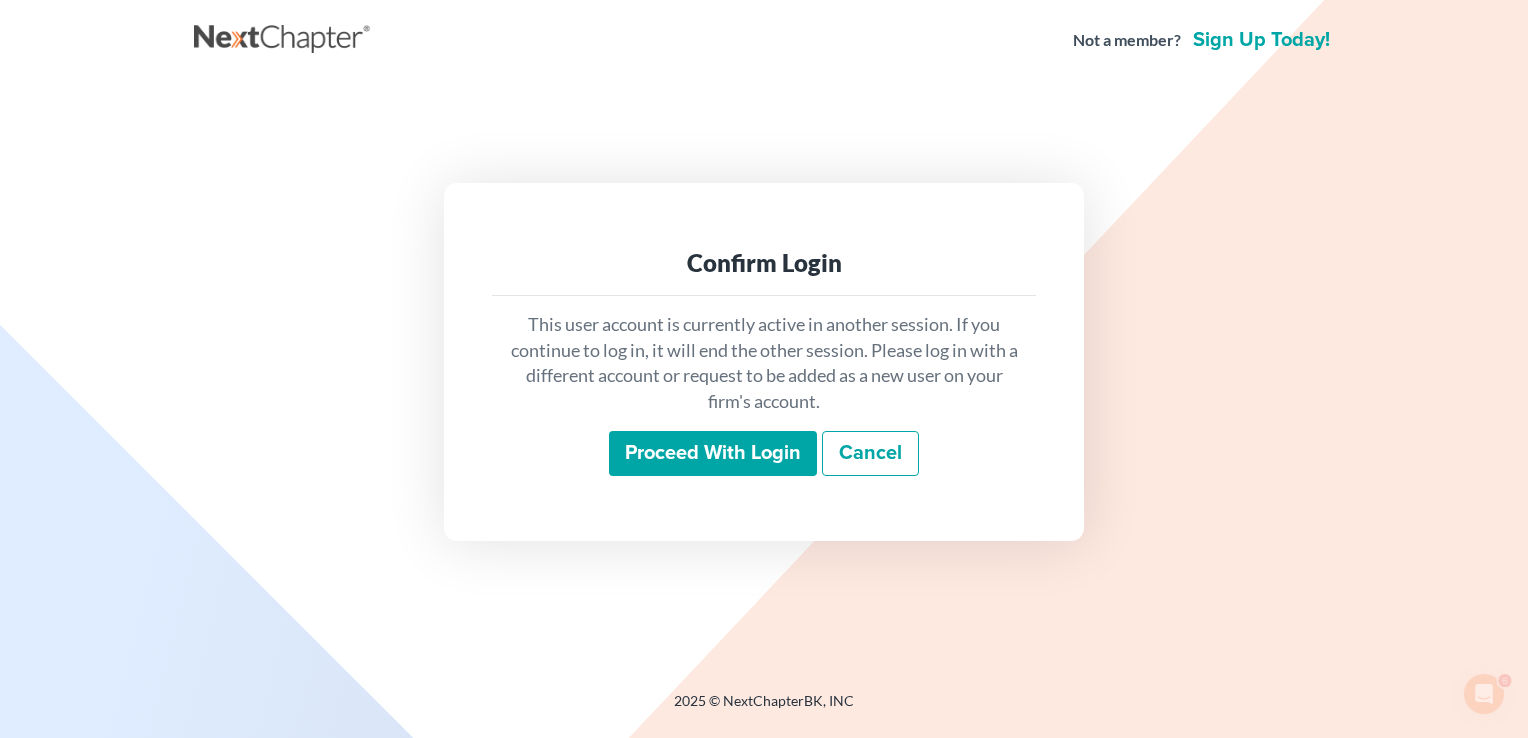 click on "Proceed with login" at bounding box center [713, 454] 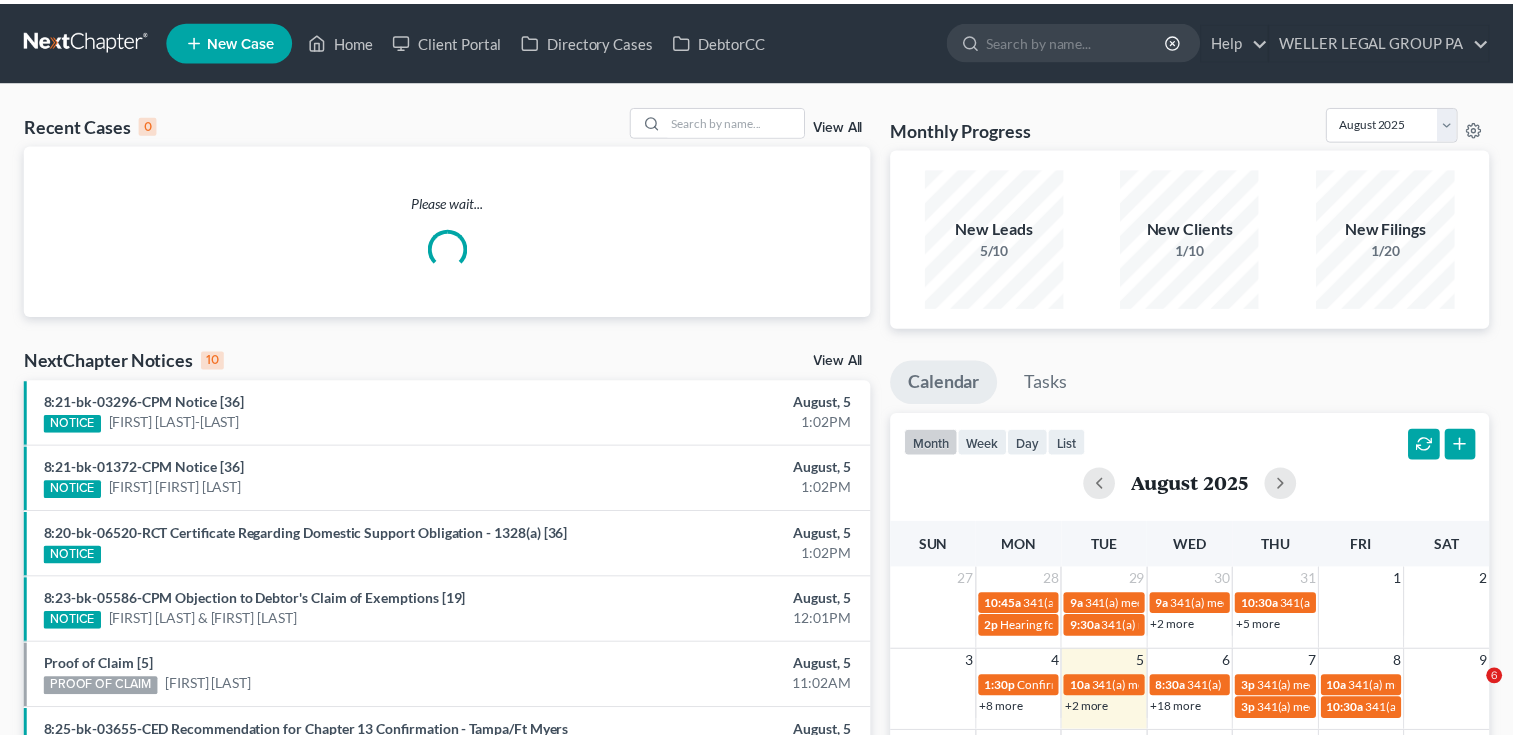 scroll, scrollTop: 0, scrollLeft: 0, axis: both 